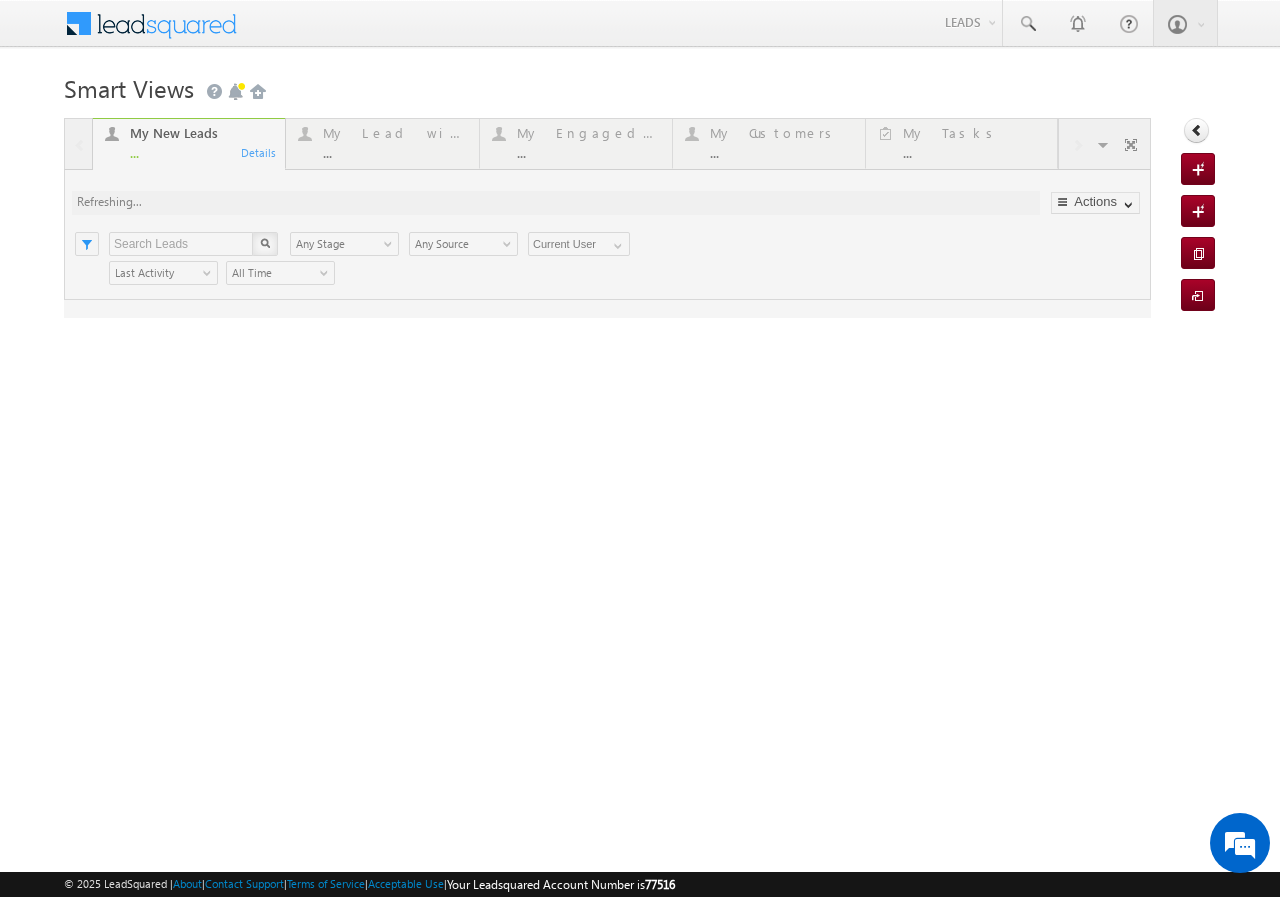 scroll, scrollTop: 0, scrollLeft: 0, axis: both 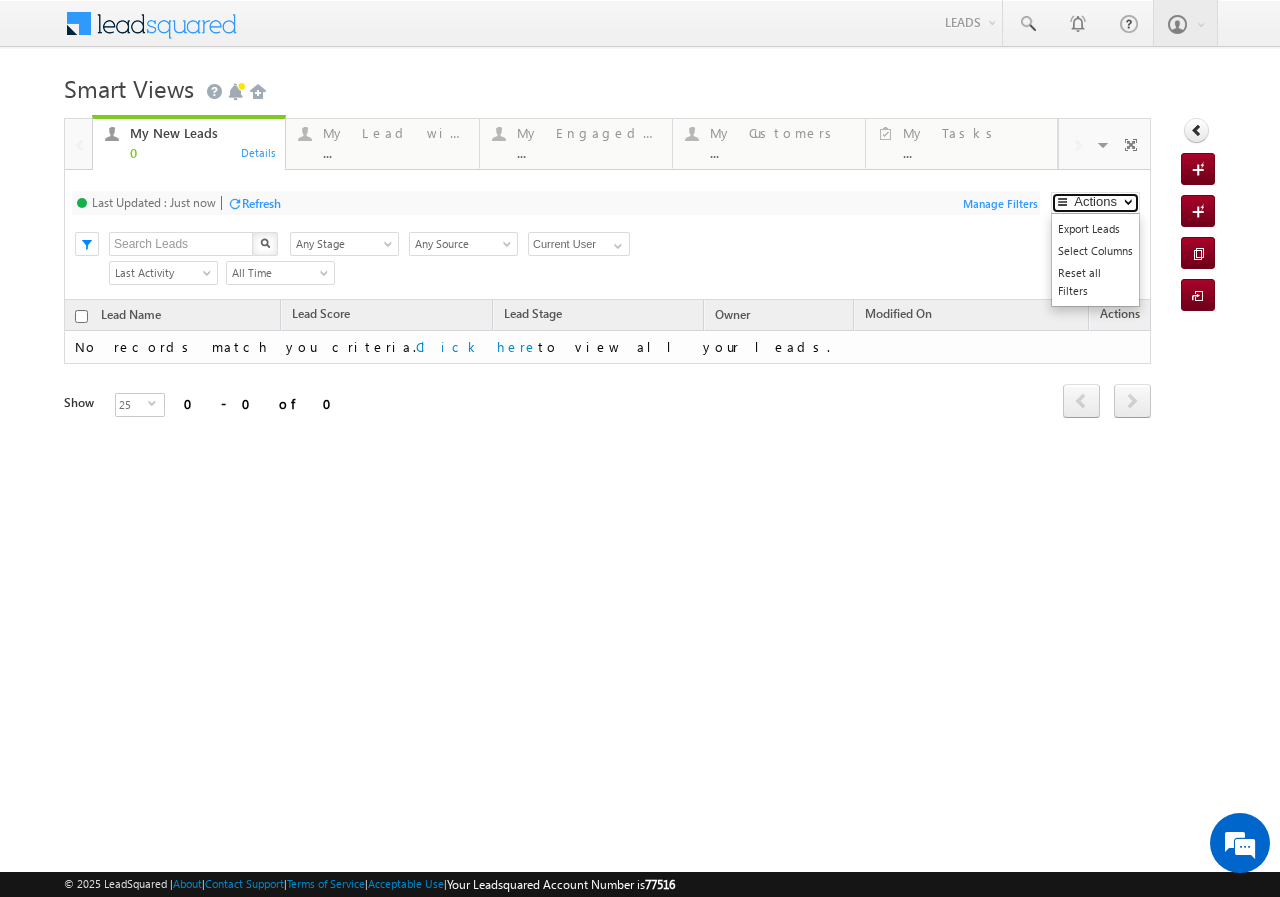 click on "Actions" at bounding box center [1095, 203] 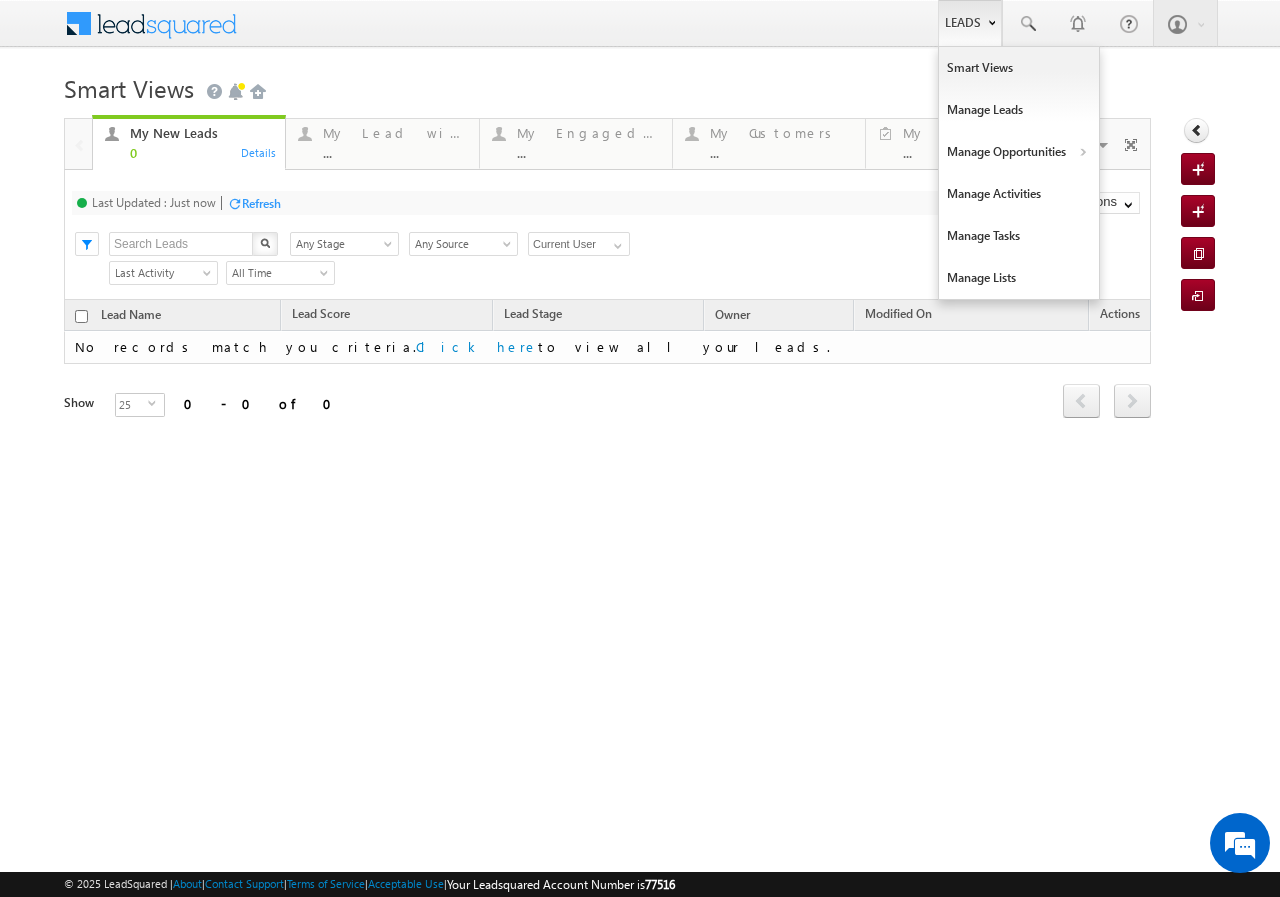 scroll, scrollTop: 0, scrollLeft: 0, axis: both 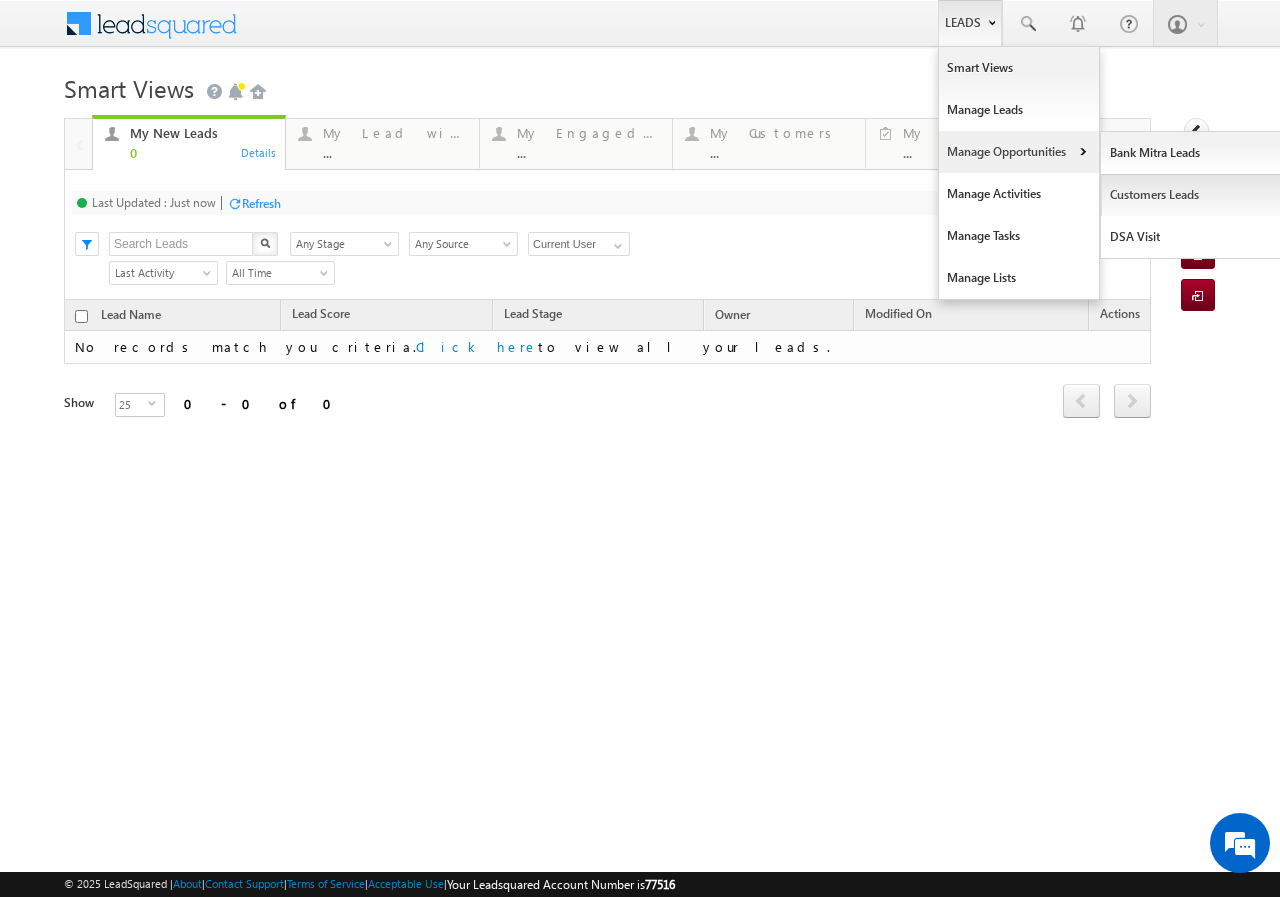 click on "Customers Leads" at bounding box center (1192, 195) 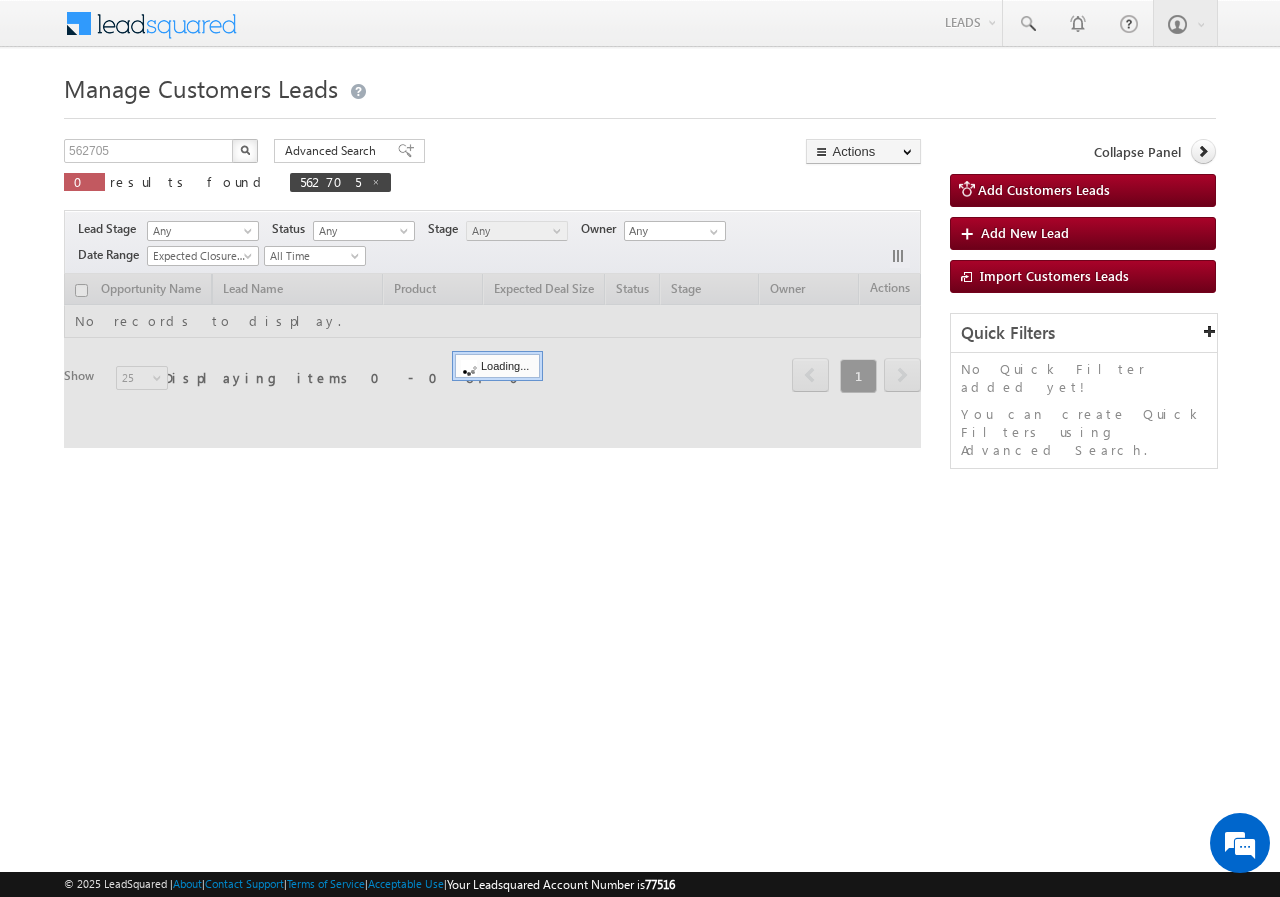 scroll, scrollTop: 0, scrollLeft: 0, axis: both 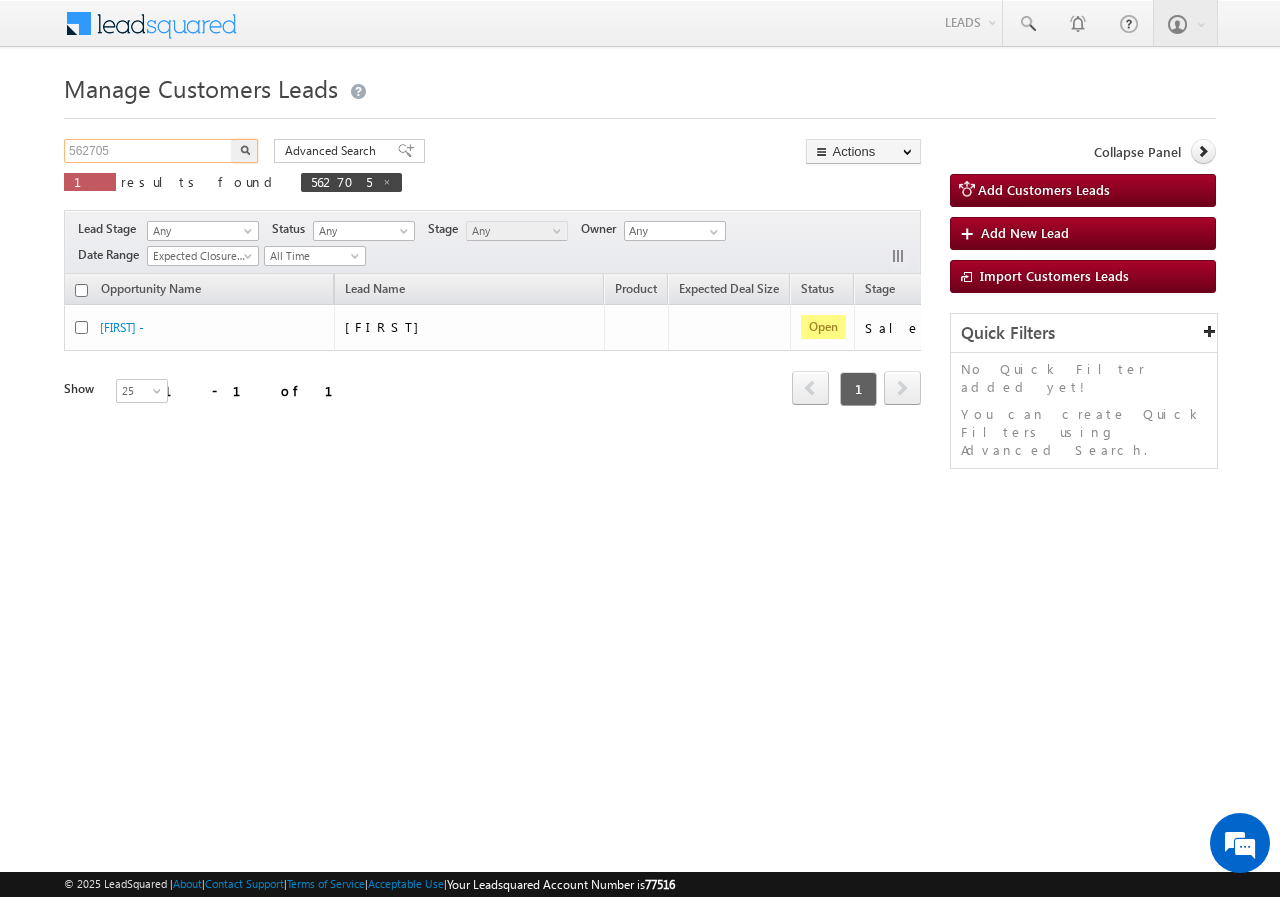 click on "562705" at bounding box center (149, 151) 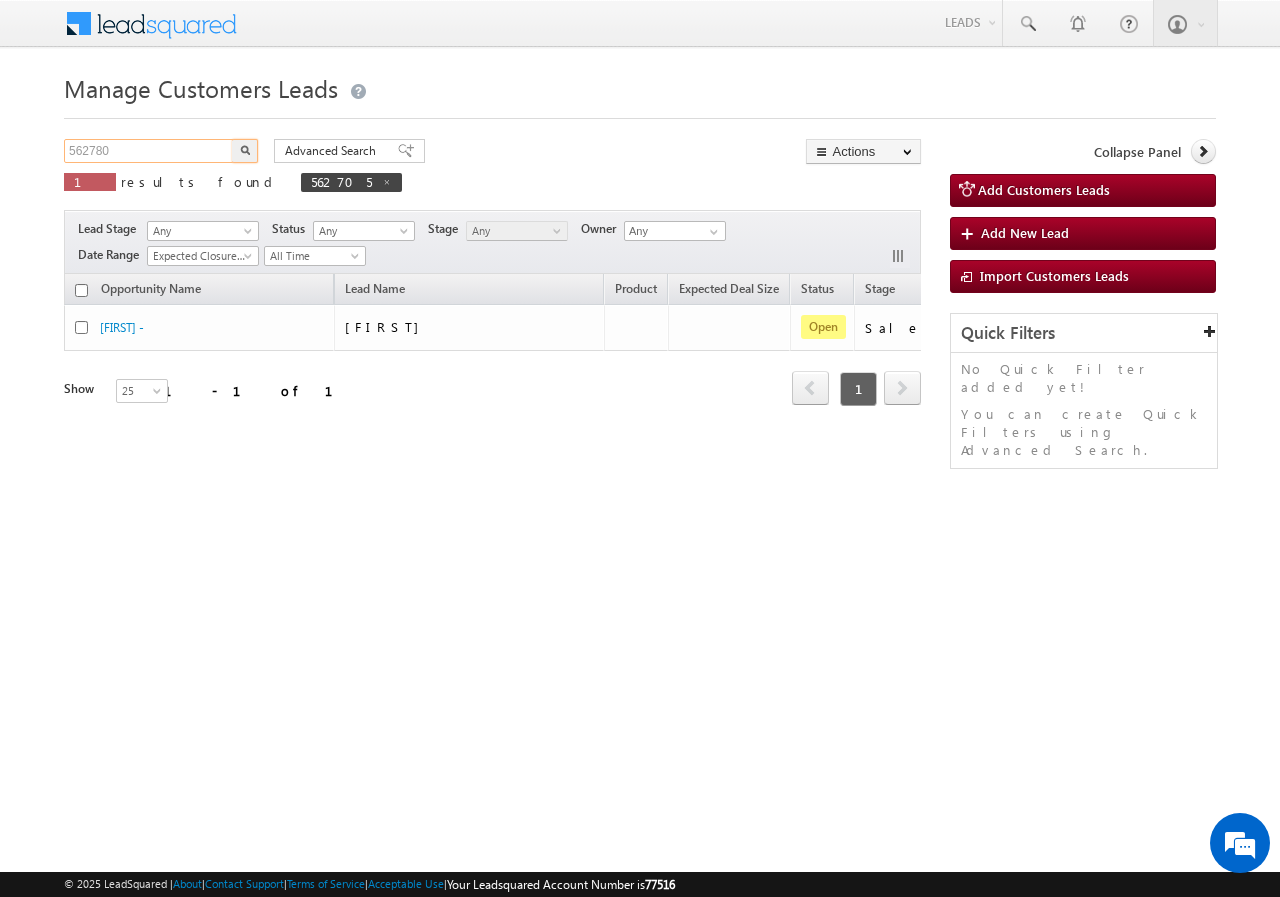 type on "562780" 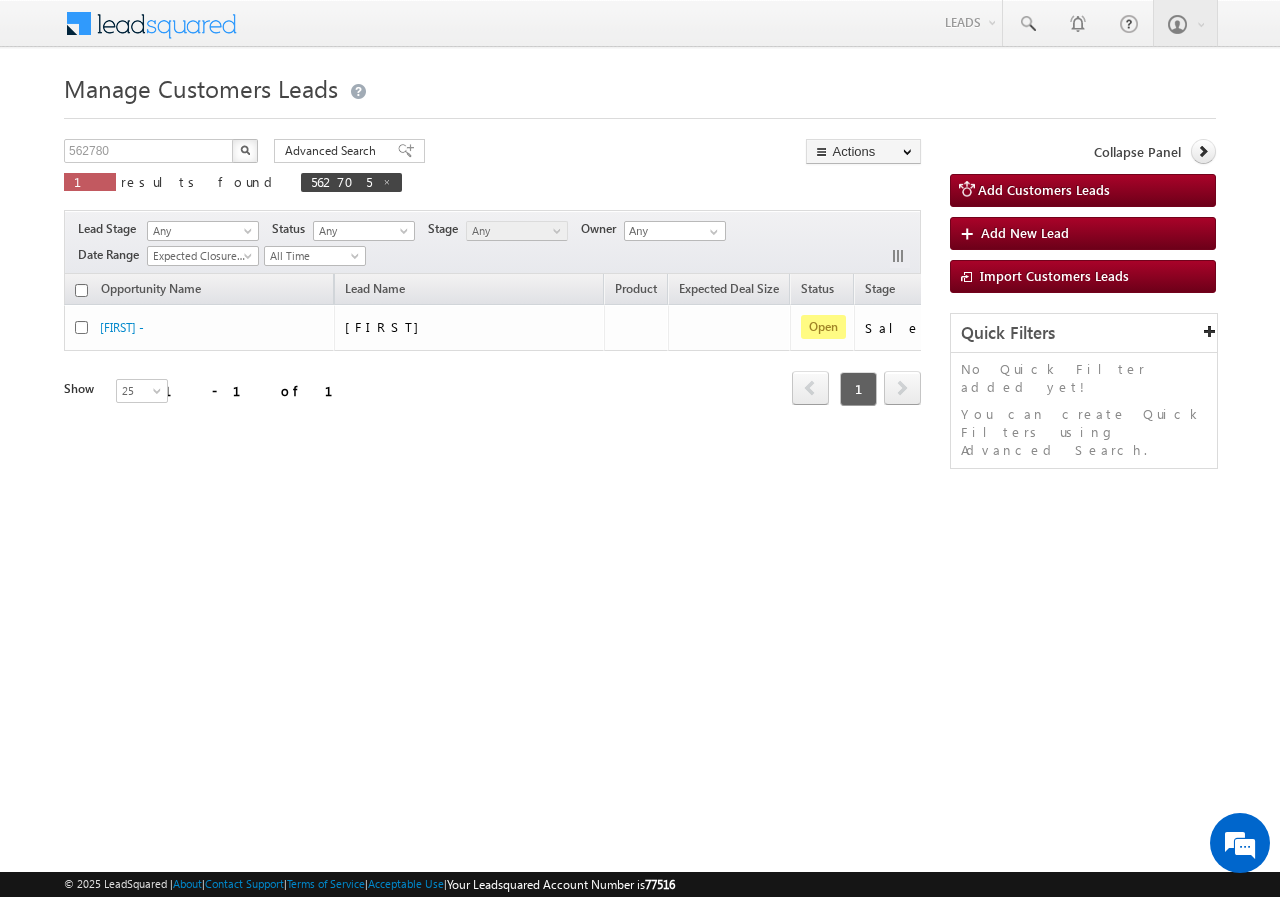 click at bounding box center [245, 151] 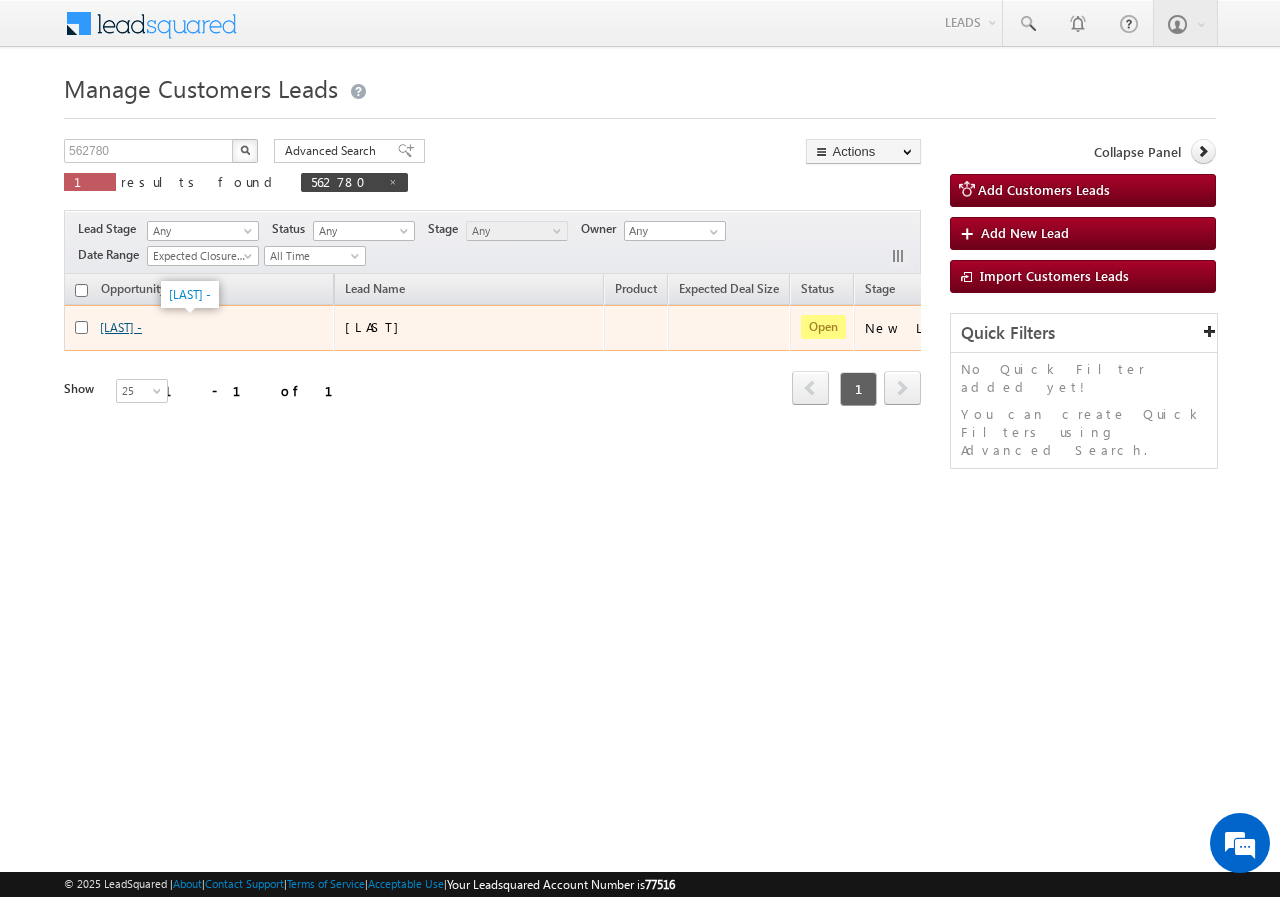 click on "[NAME]  -" at bounding box center (121, 327) 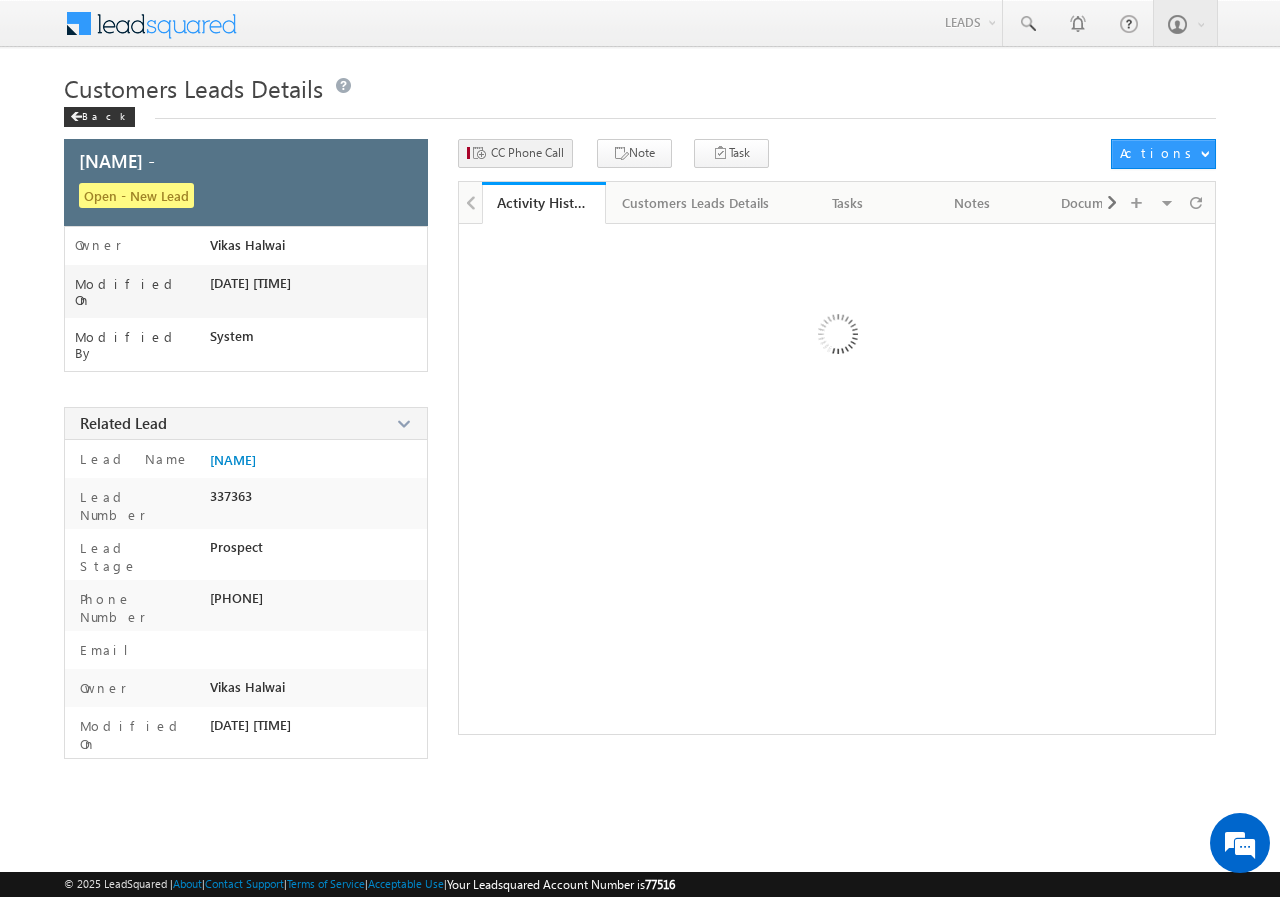 scroll, scrollTop: 0, scrollLeft: 0, axis: both 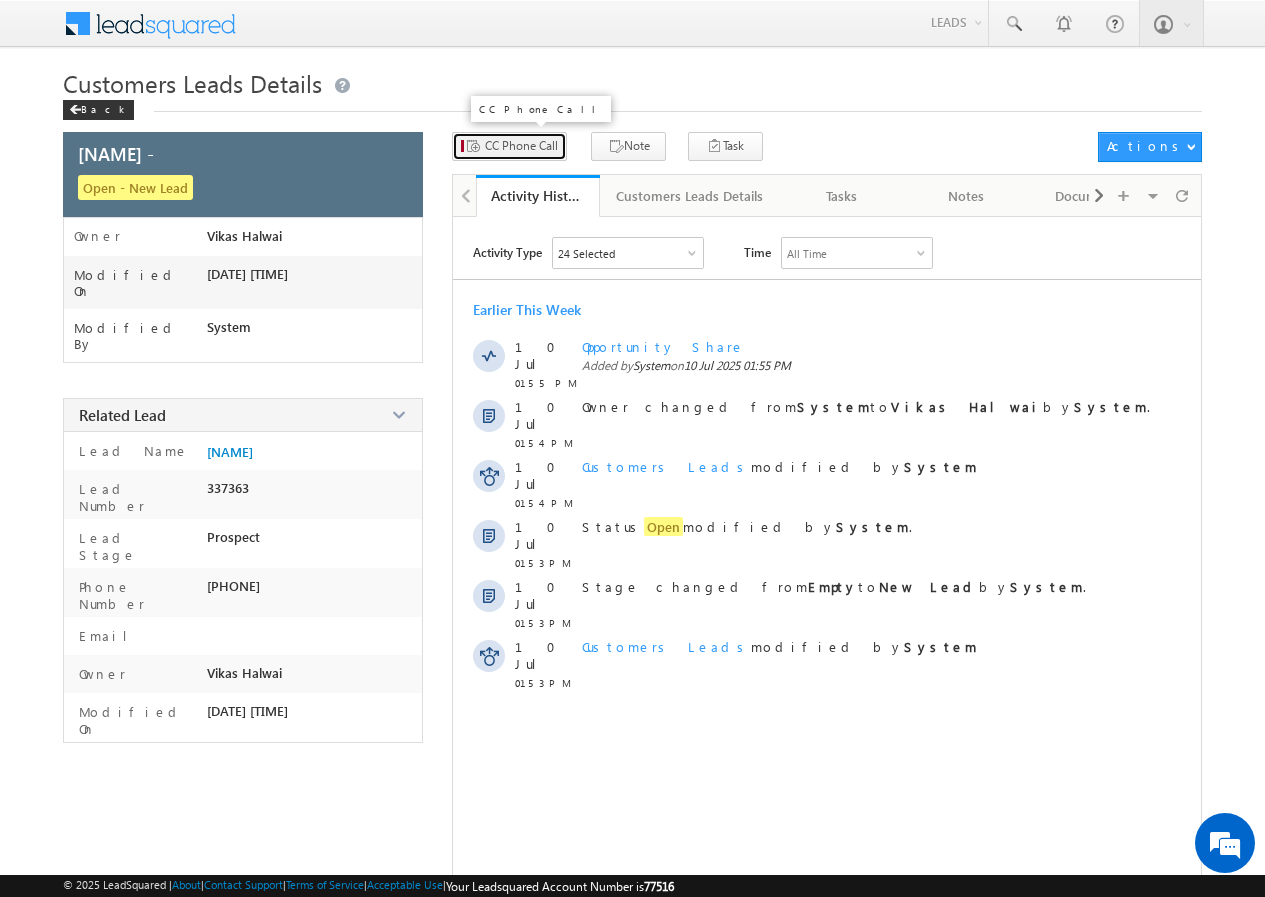 click on "CC Phone Call" at bounding box center [521, 146] 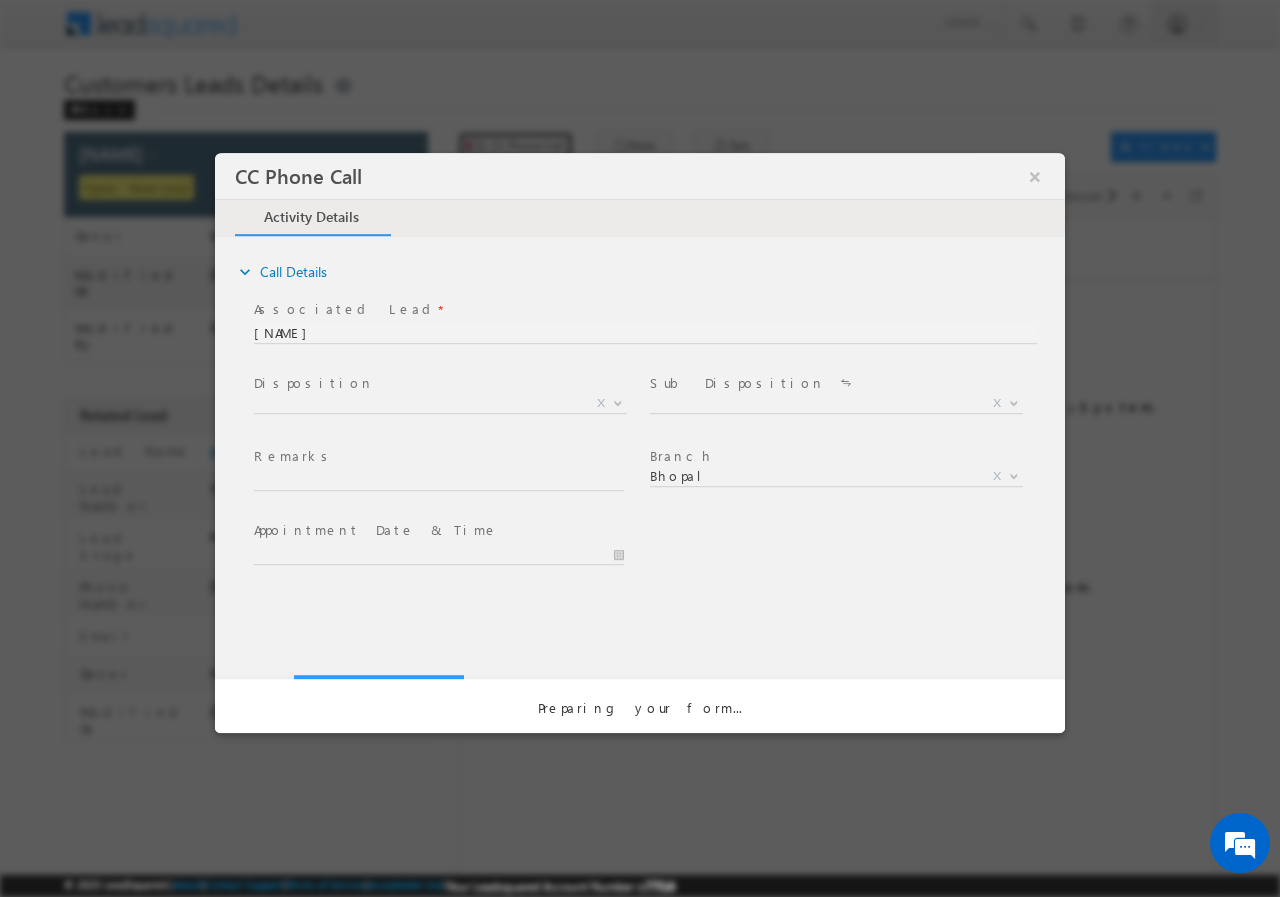 scroll, scrollTop: 0, scrollLeft: 0, axis: both 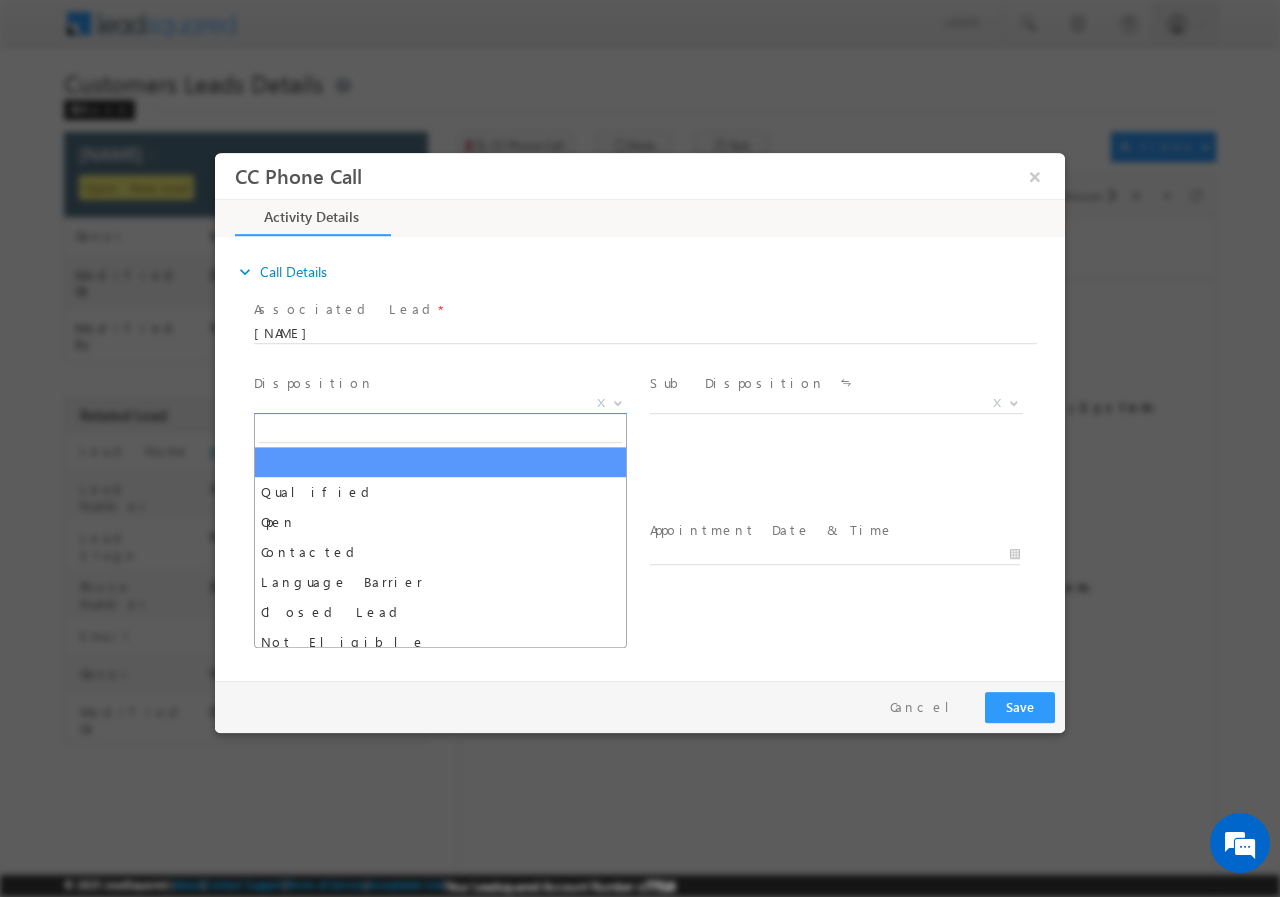 click on "X" at bounding box center (440, 403) 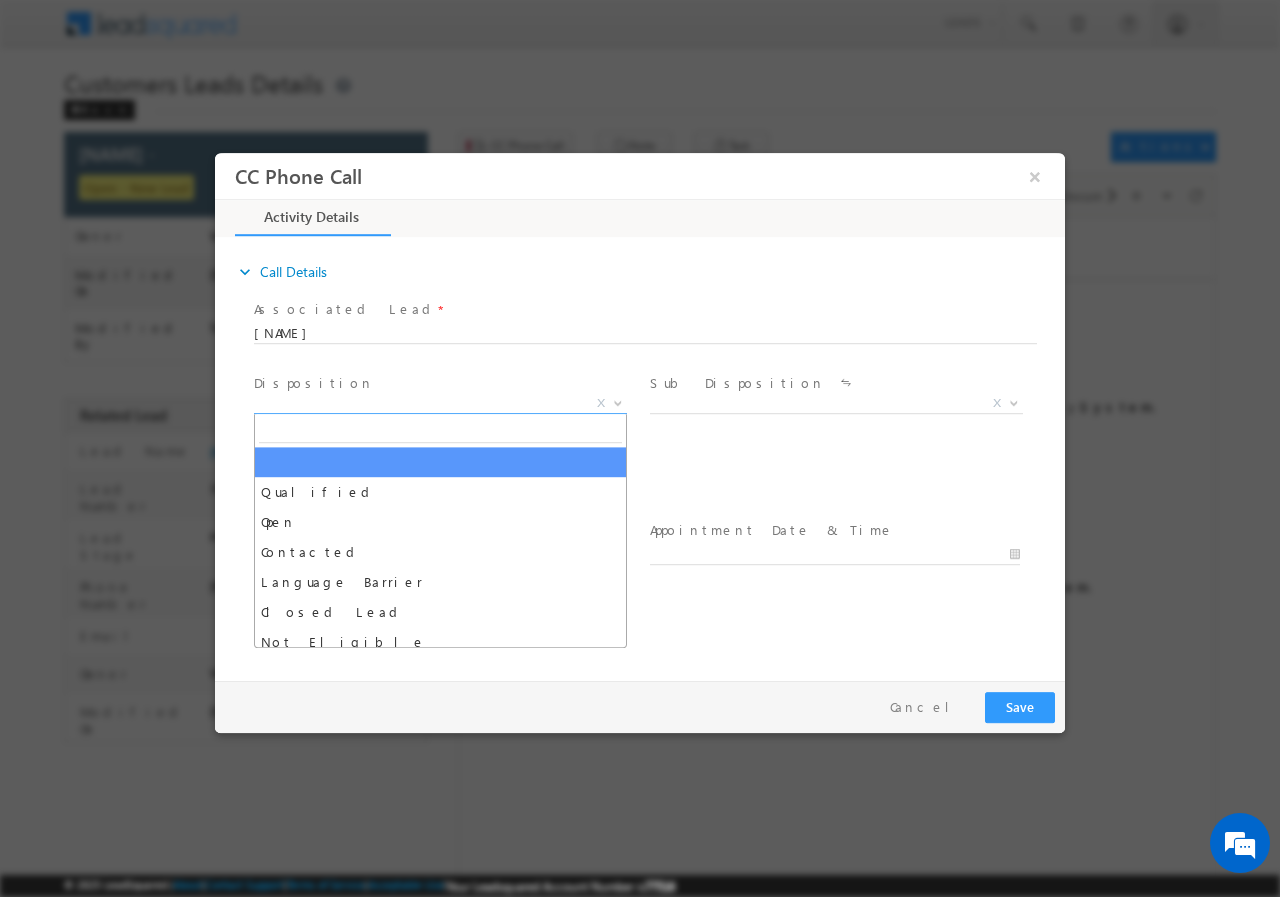 scroll, scrollTop: 0, scrollLeft: 0, axis: both 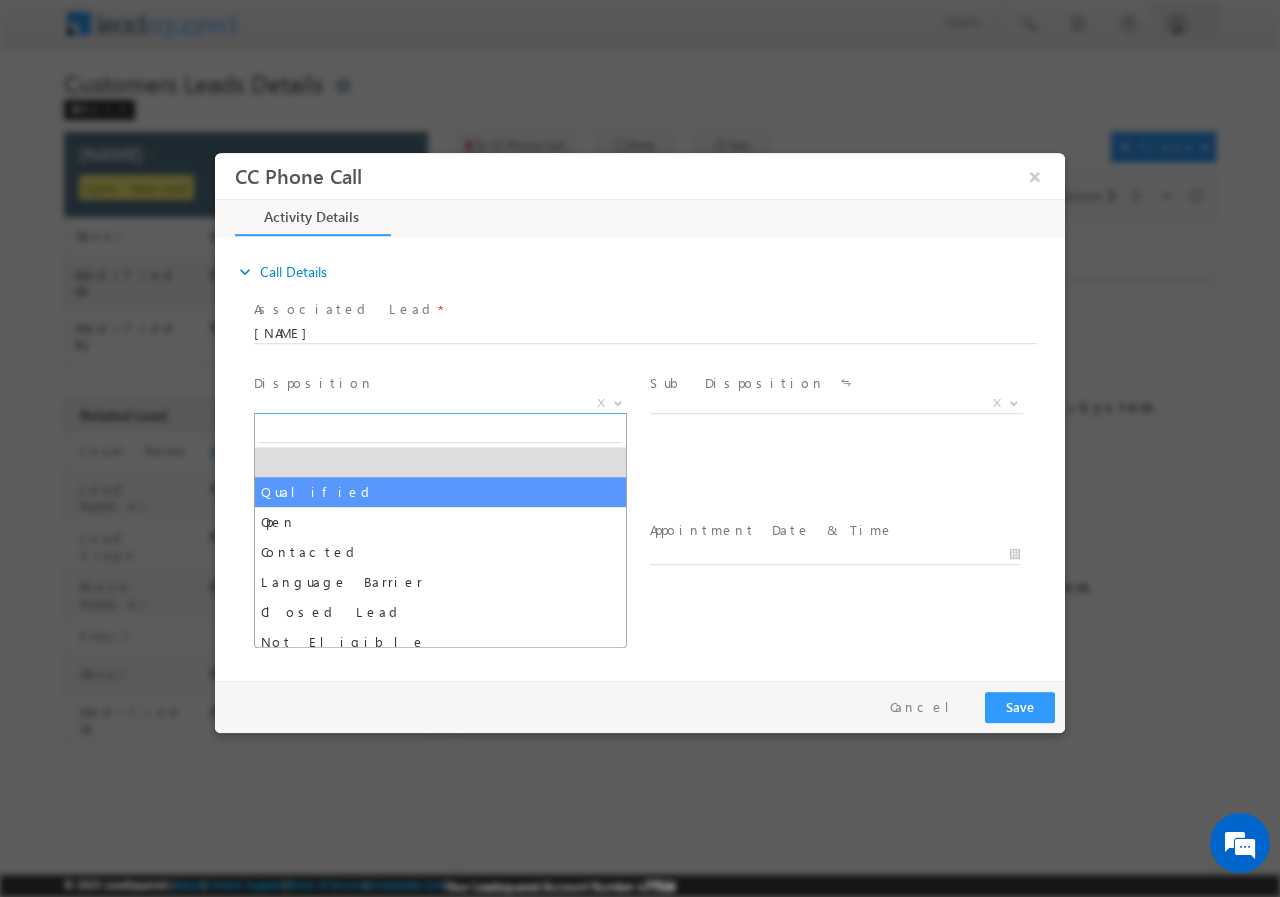 select on "Qualified" 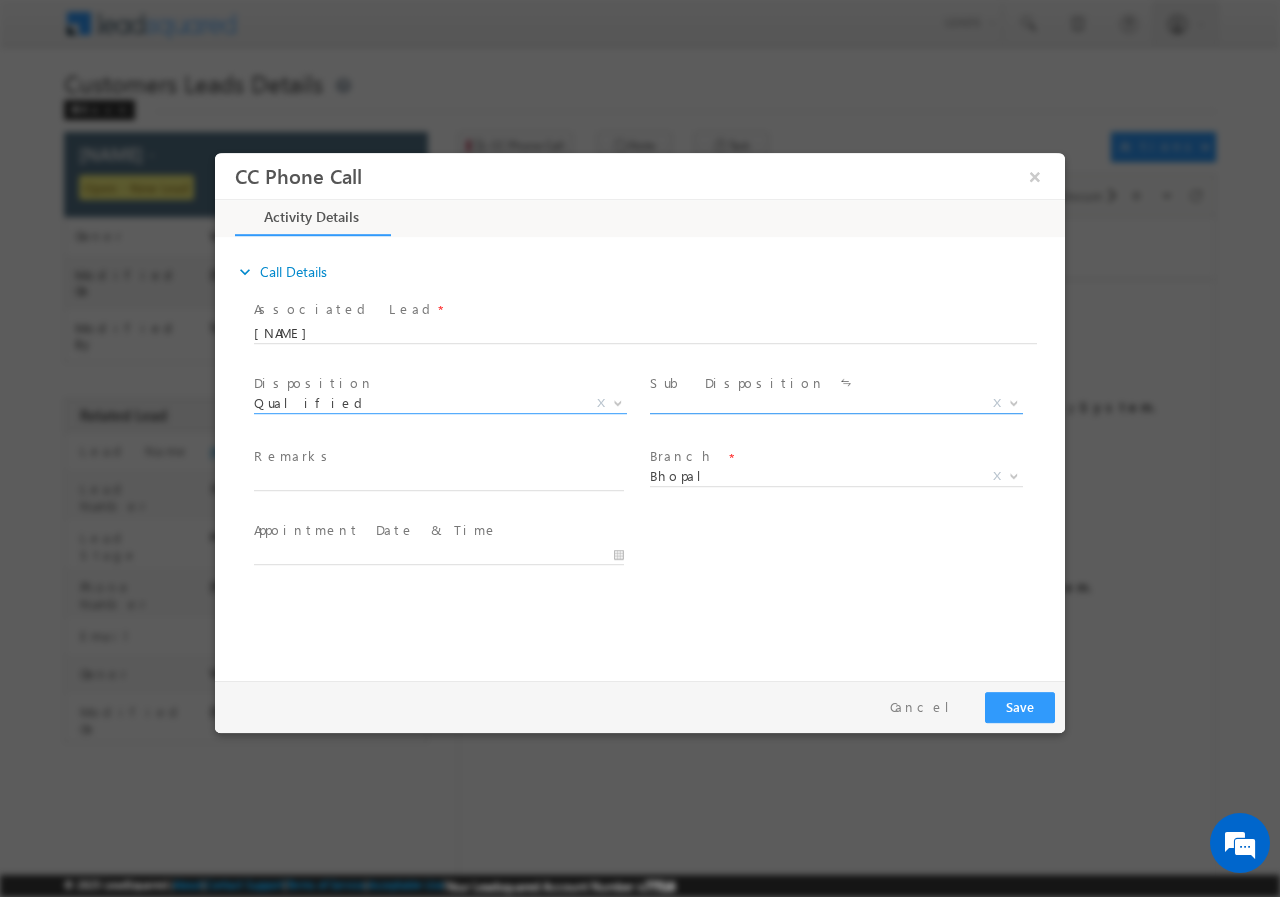 click on "X" at bounding box center [836, 403] 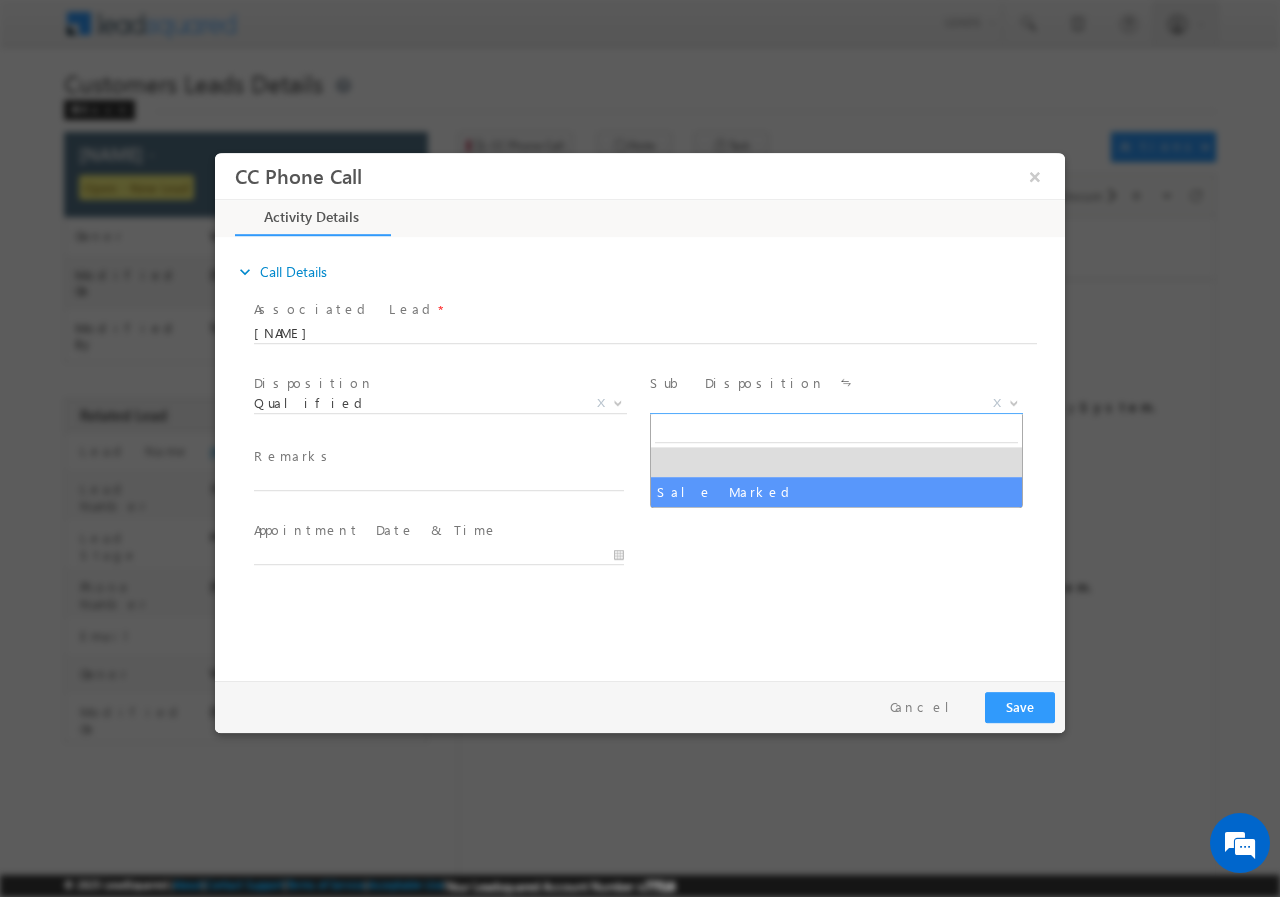 select on "Sale Marked" 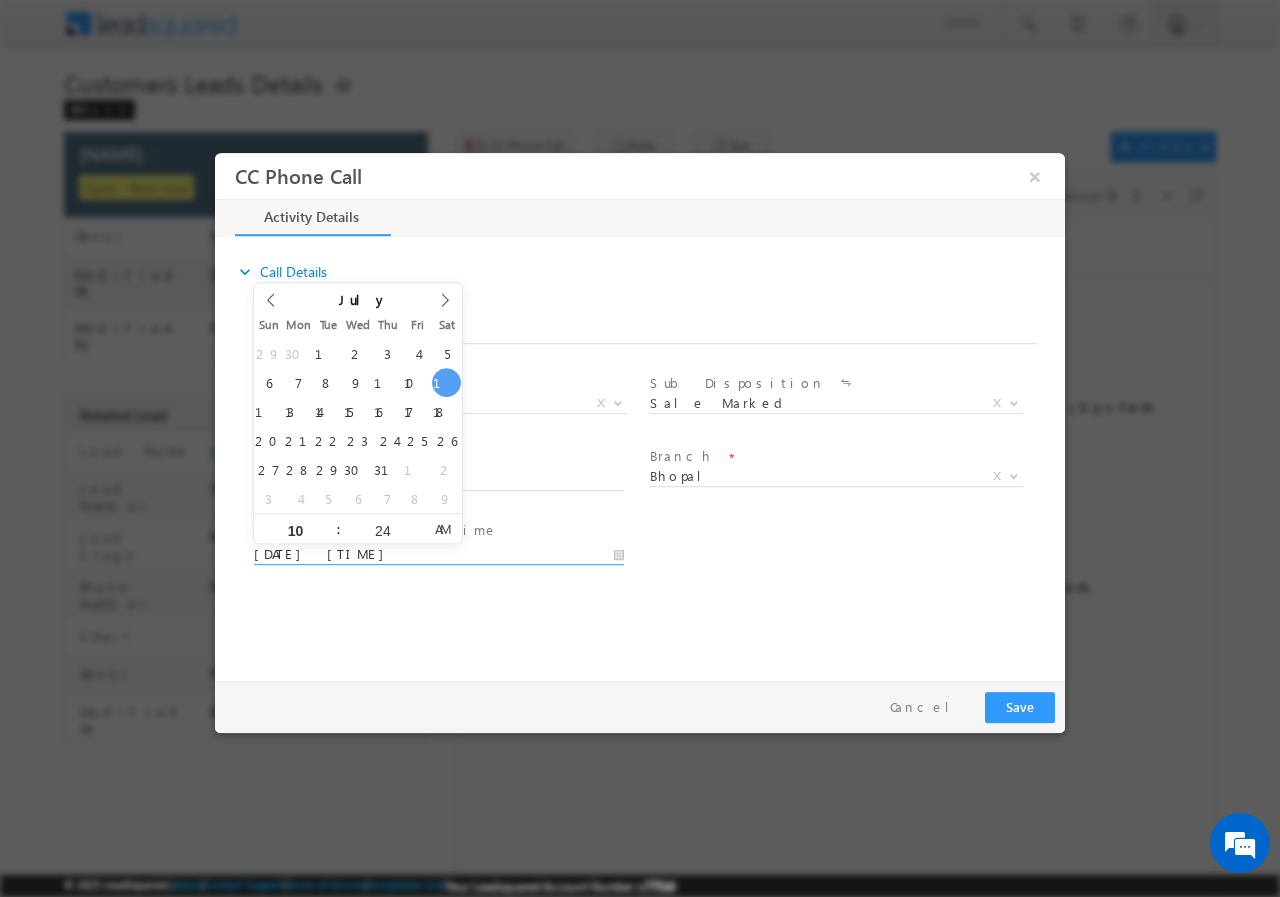click on "07/12/2025 10:24 AM" at bounding box center (439, 554) 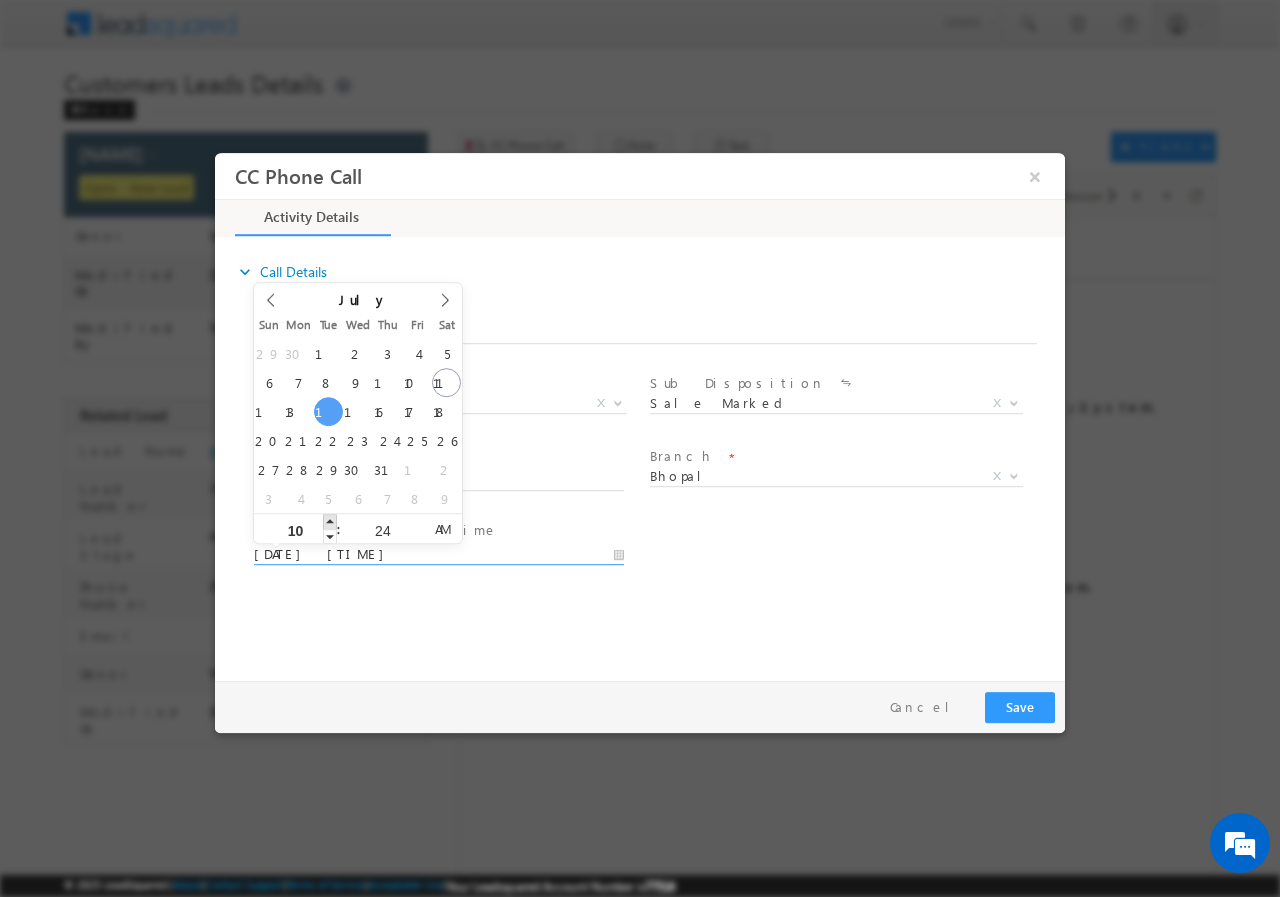 type on "07/15/2025 11:24 AM" 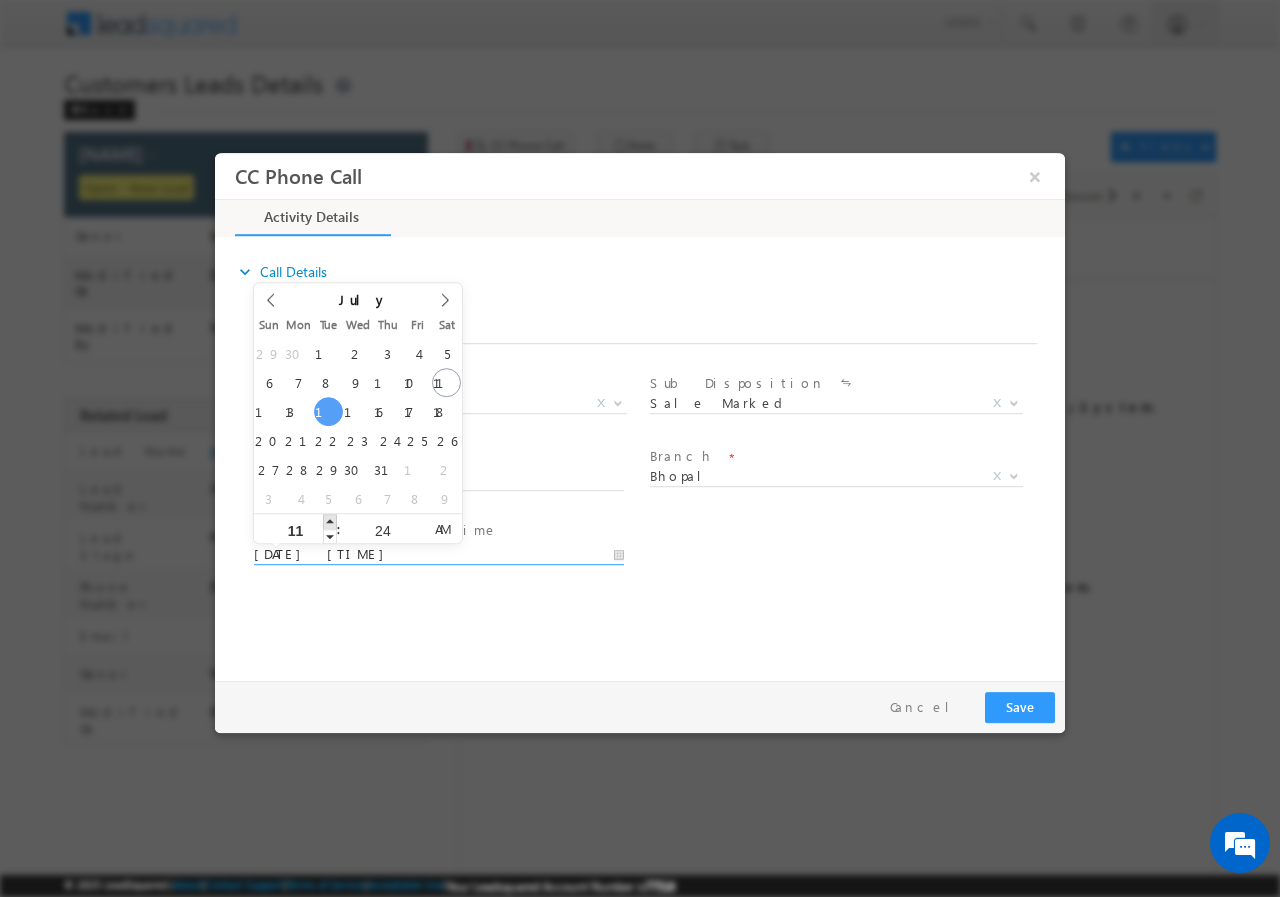 click at bounding box center (330, 520) 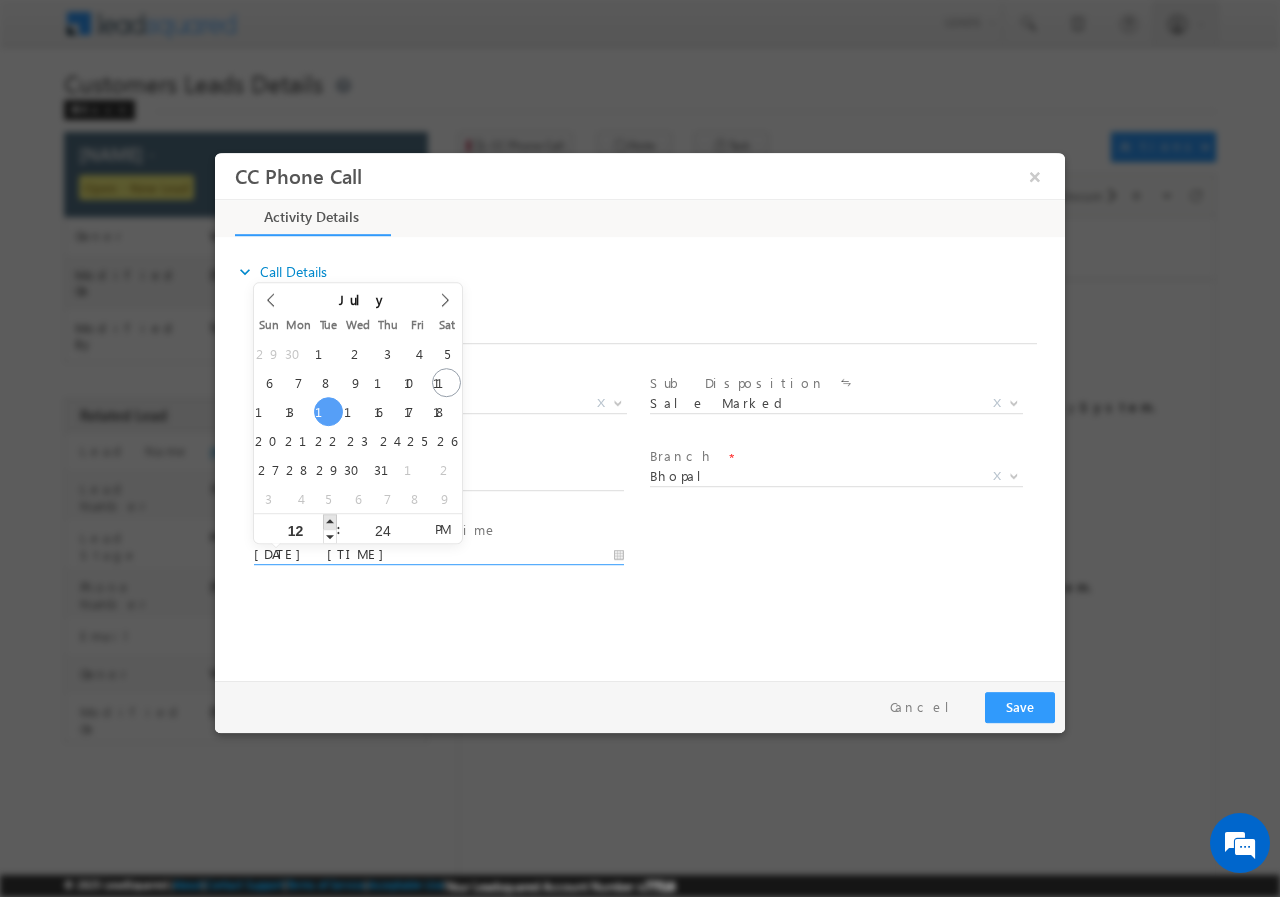 click at bounding box center [330, 520] 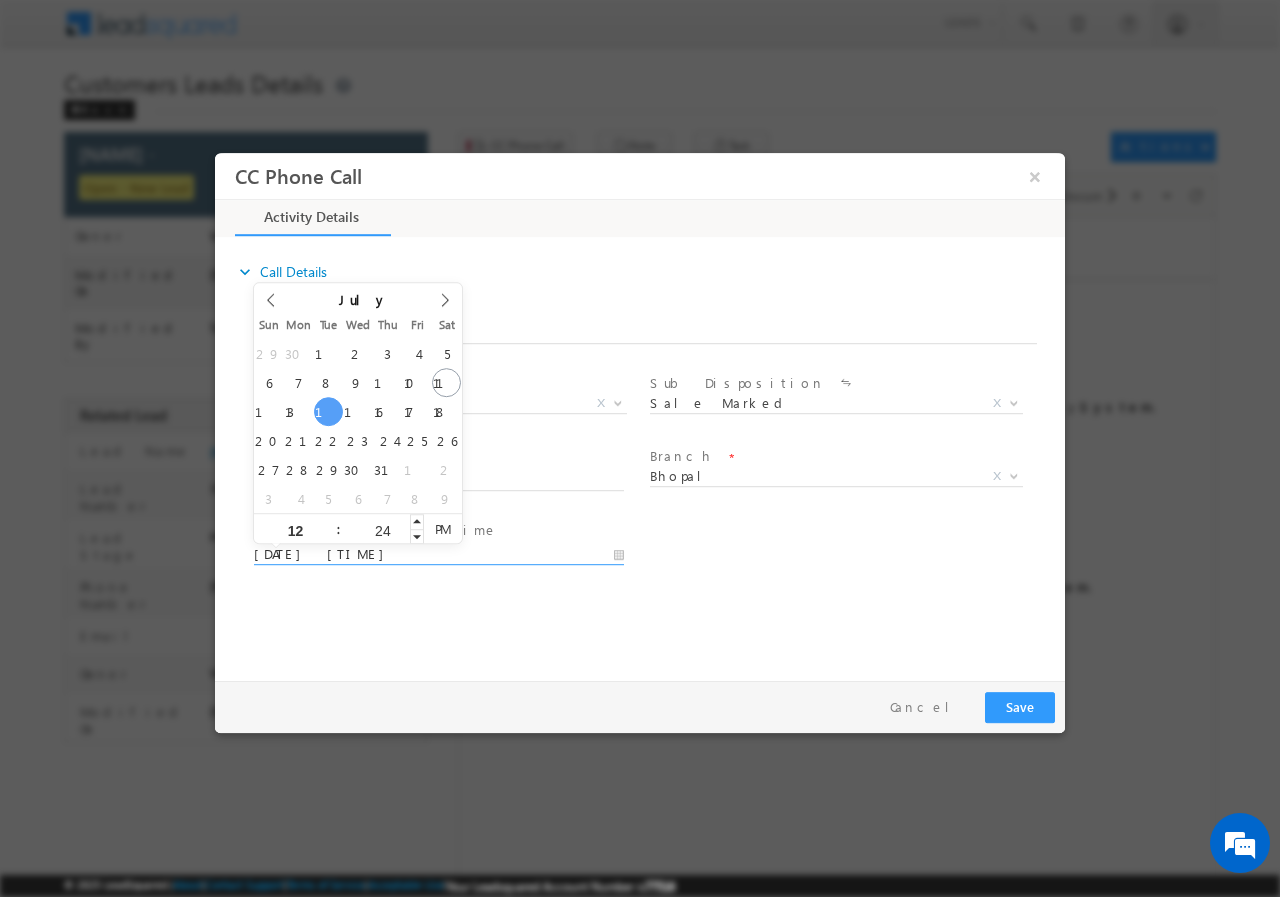 click on "24" at bounding box center (382, 529) 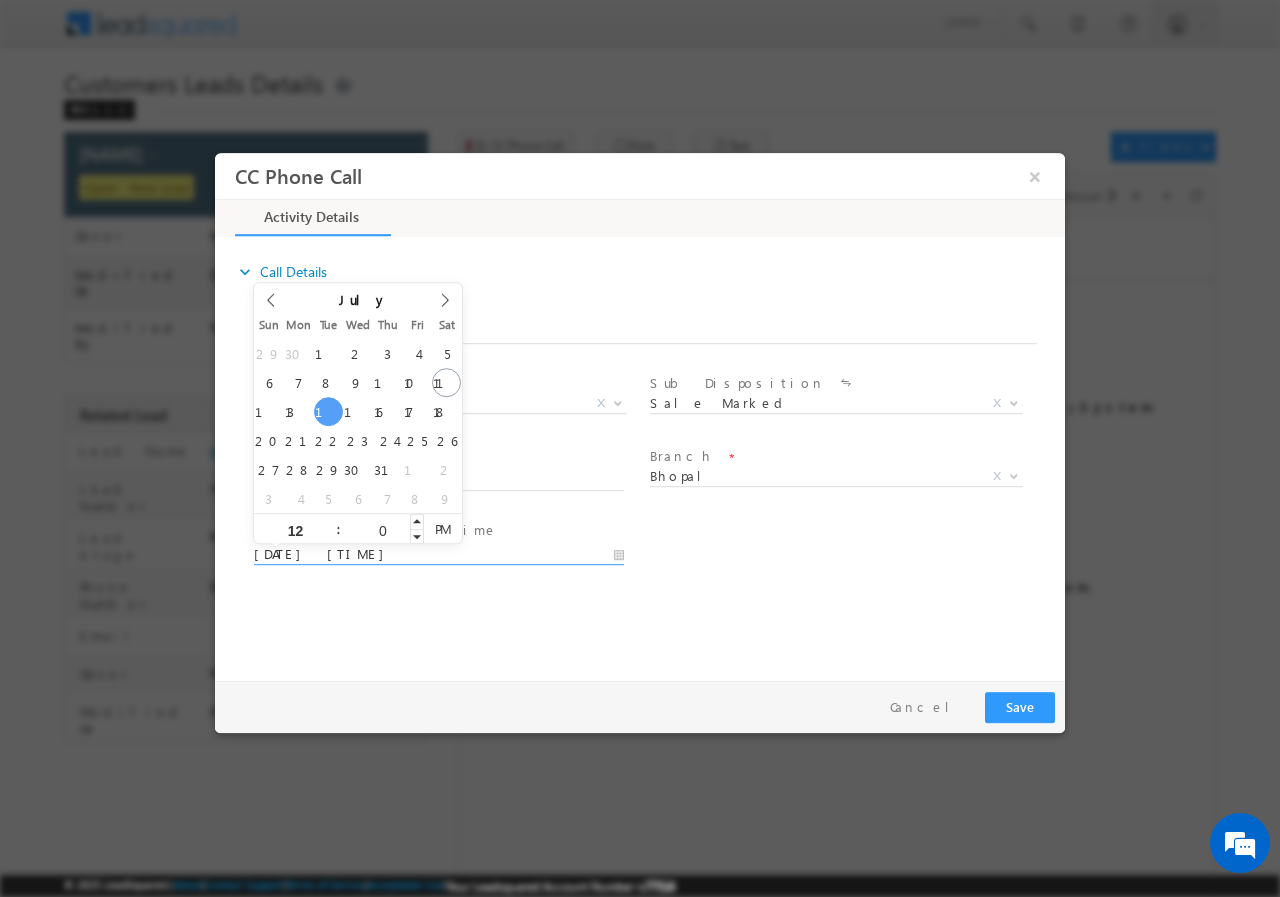 type on "00" 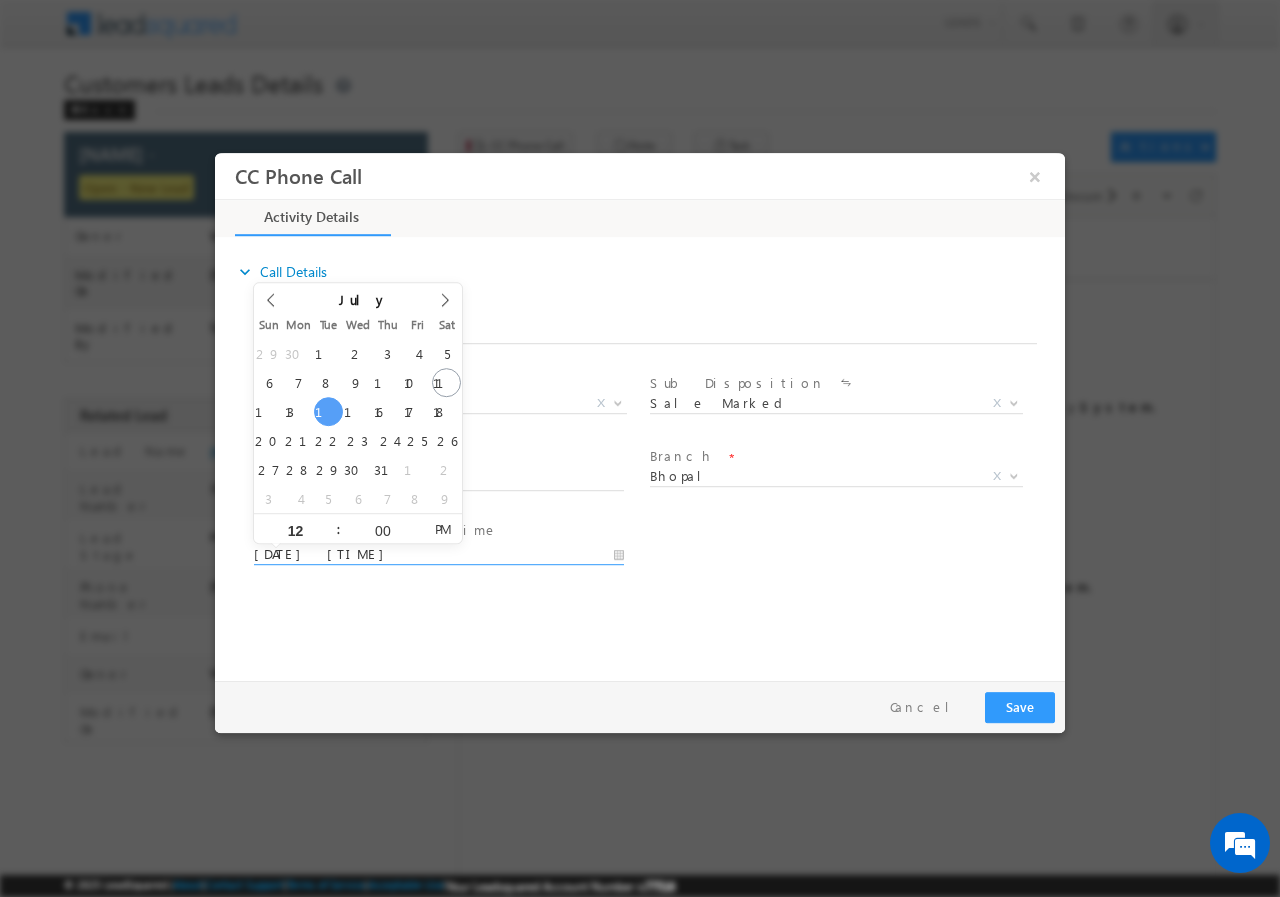 type on "07/15/2025 12:00 PM" 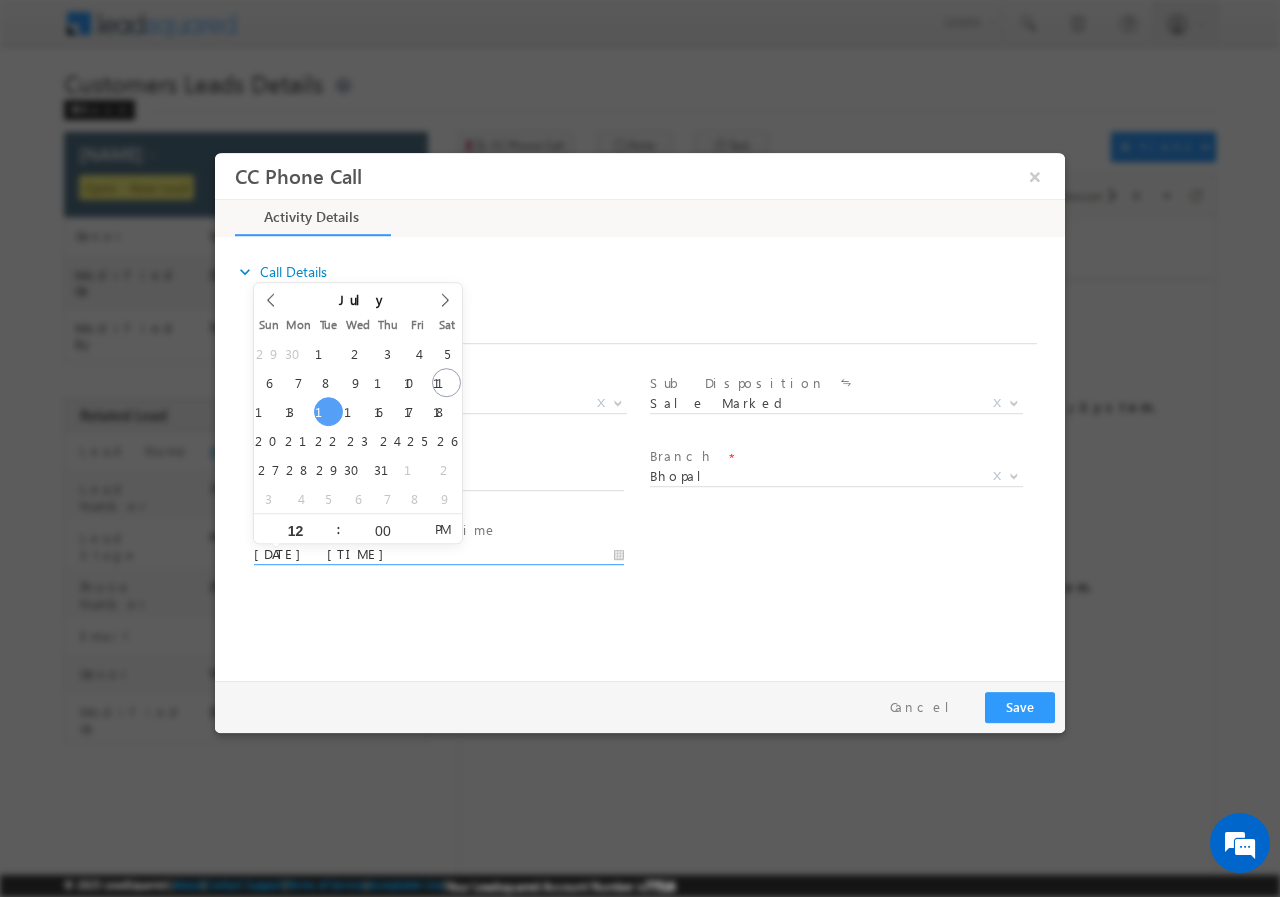 click on "User Branch
*
Appointment Date & Time
*
07/15/2025 12:00 PM" at bounding box center [657, 552] 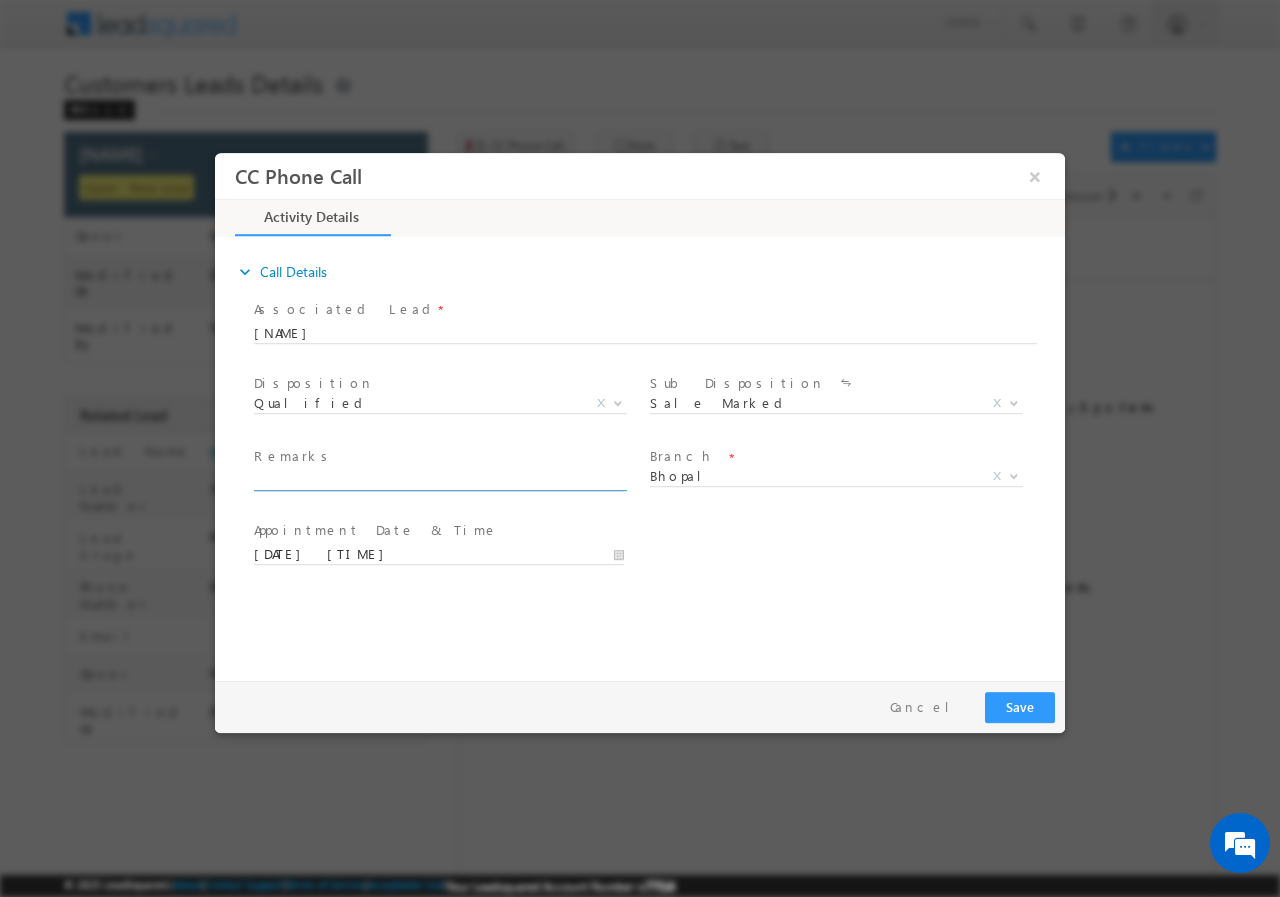 click at bounding box center (439, 480) 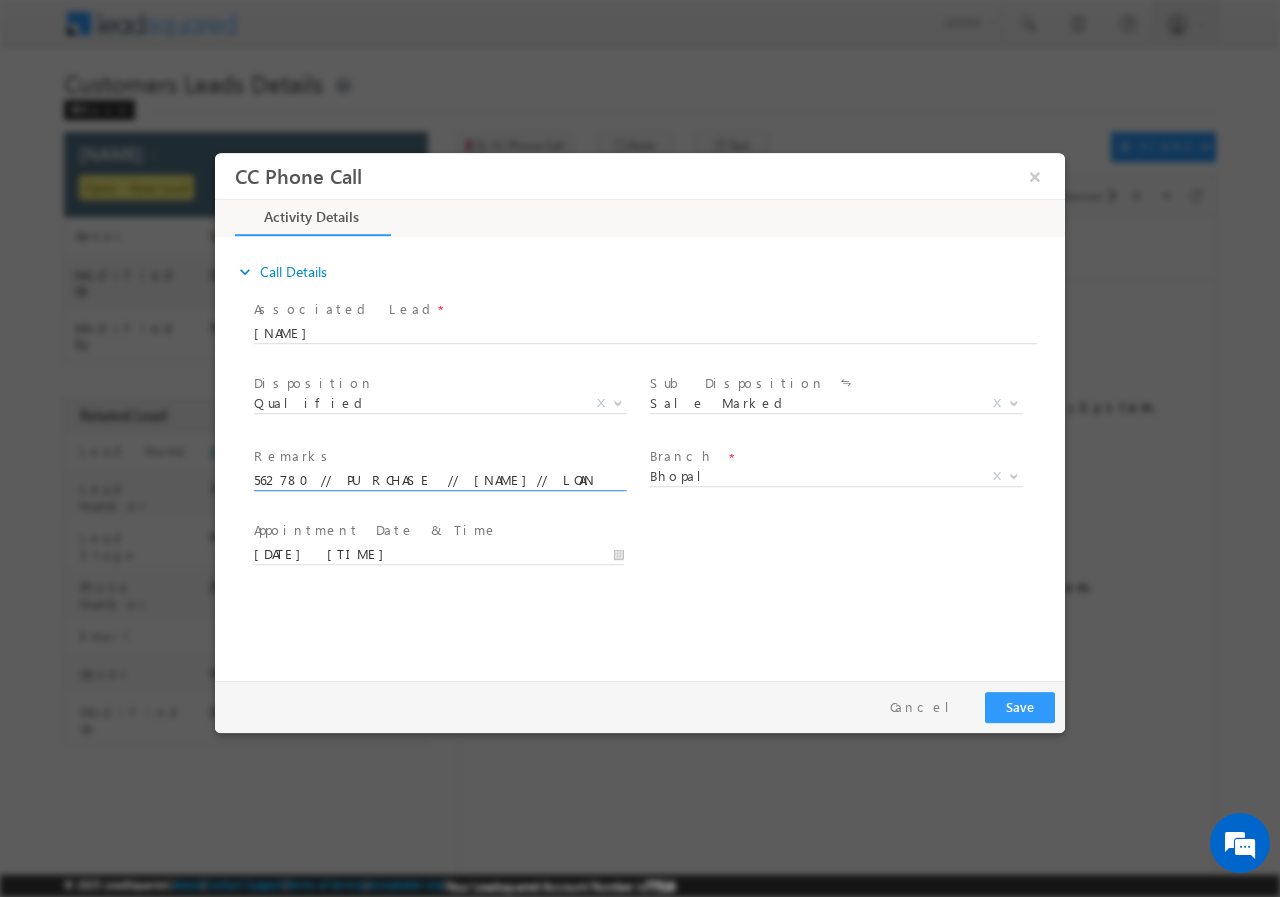 scroll, scrollTop: 0, scrollLeft: 992, axis: horizontal 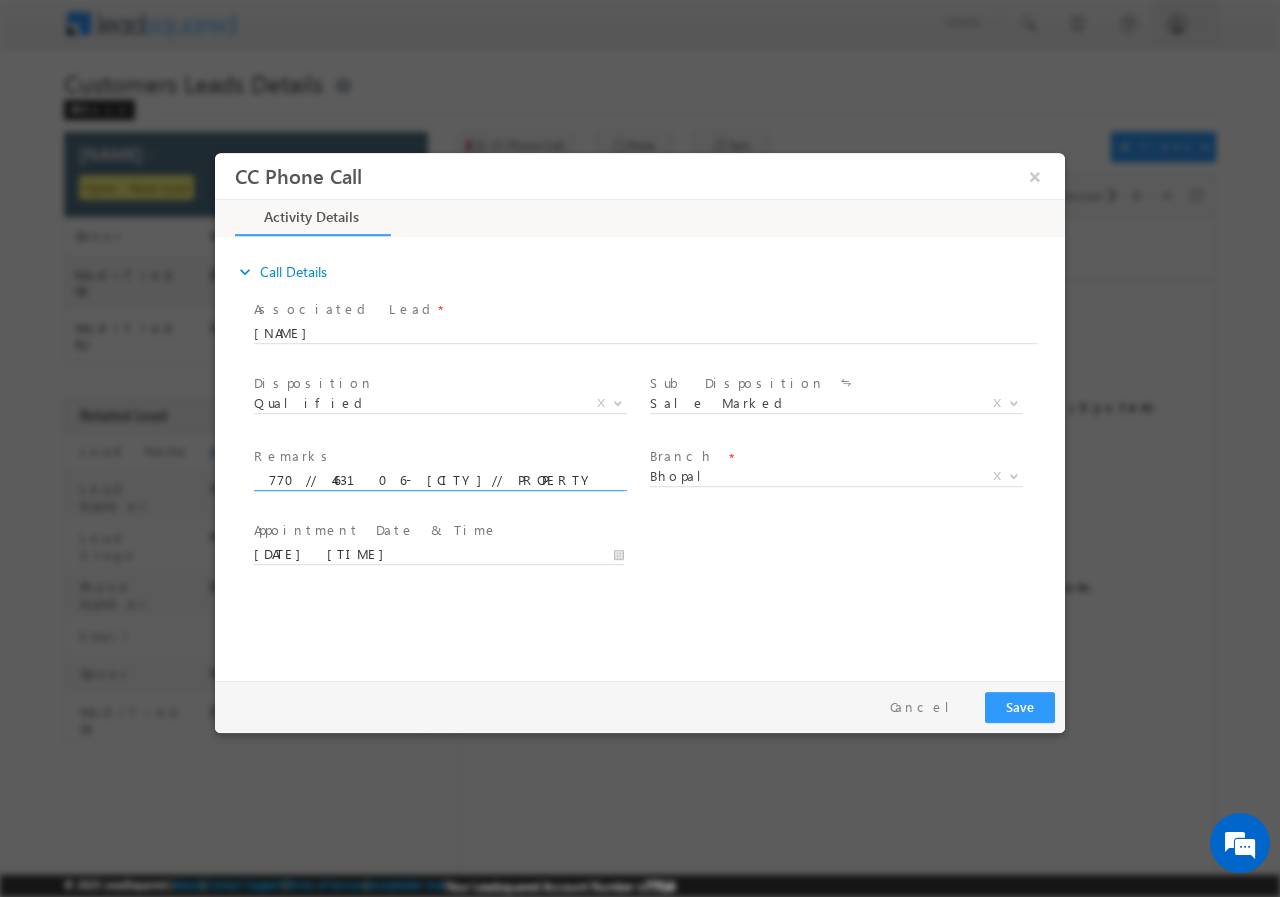 type on "562780// PURCHASE // MANKUWAR// LOAN REQ-15L// PV-22// SELF EMP-70K// OBLIGATION-4848// AGE- 32//CIBIL- 770// 463106- BHOPAL// PROPERTY PINCODE- 462038- BHOPAL// Cx HAVE ITR AND BALANCE AMOUNT AVALAIB" 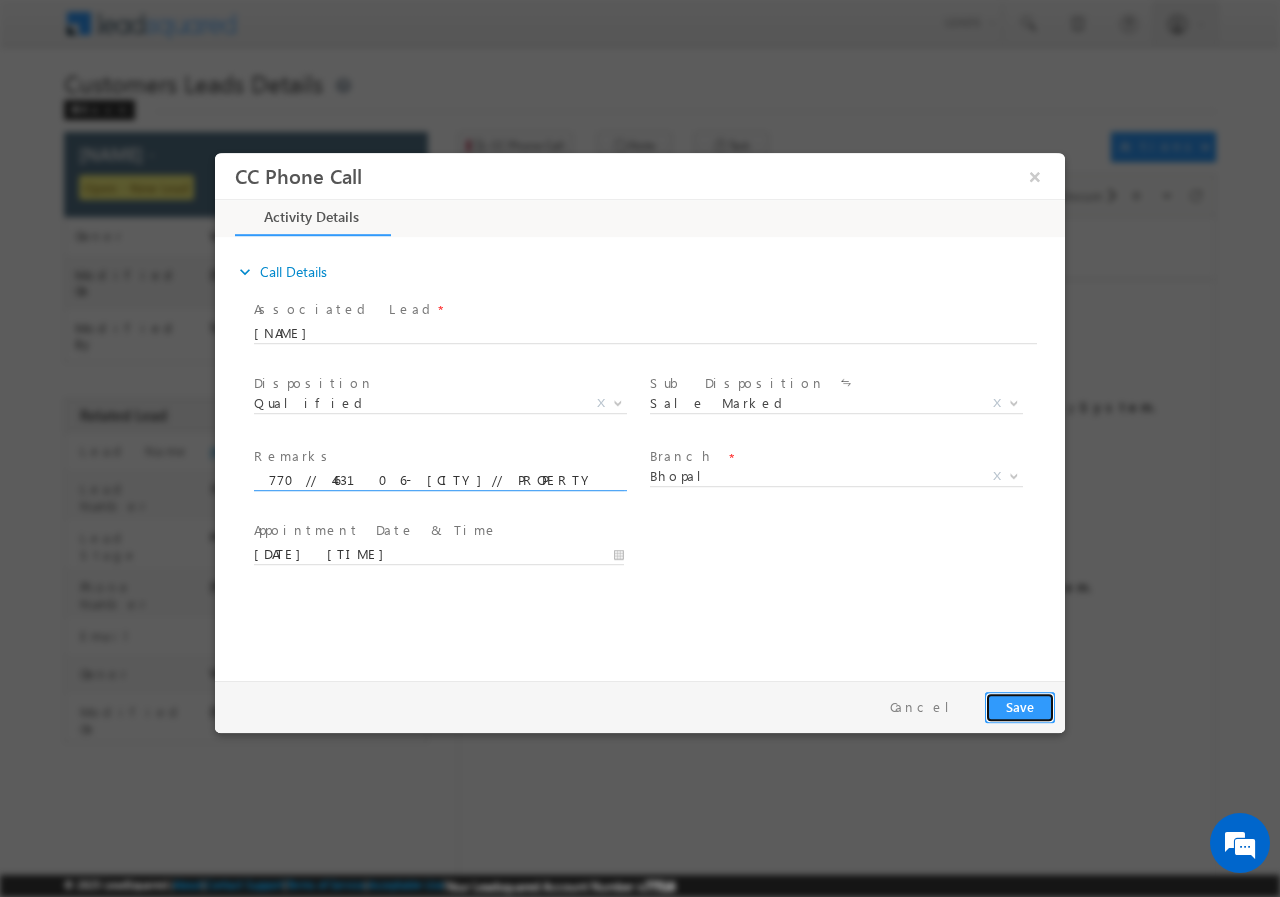 click on "Save" at bounding box center [1020, 706] 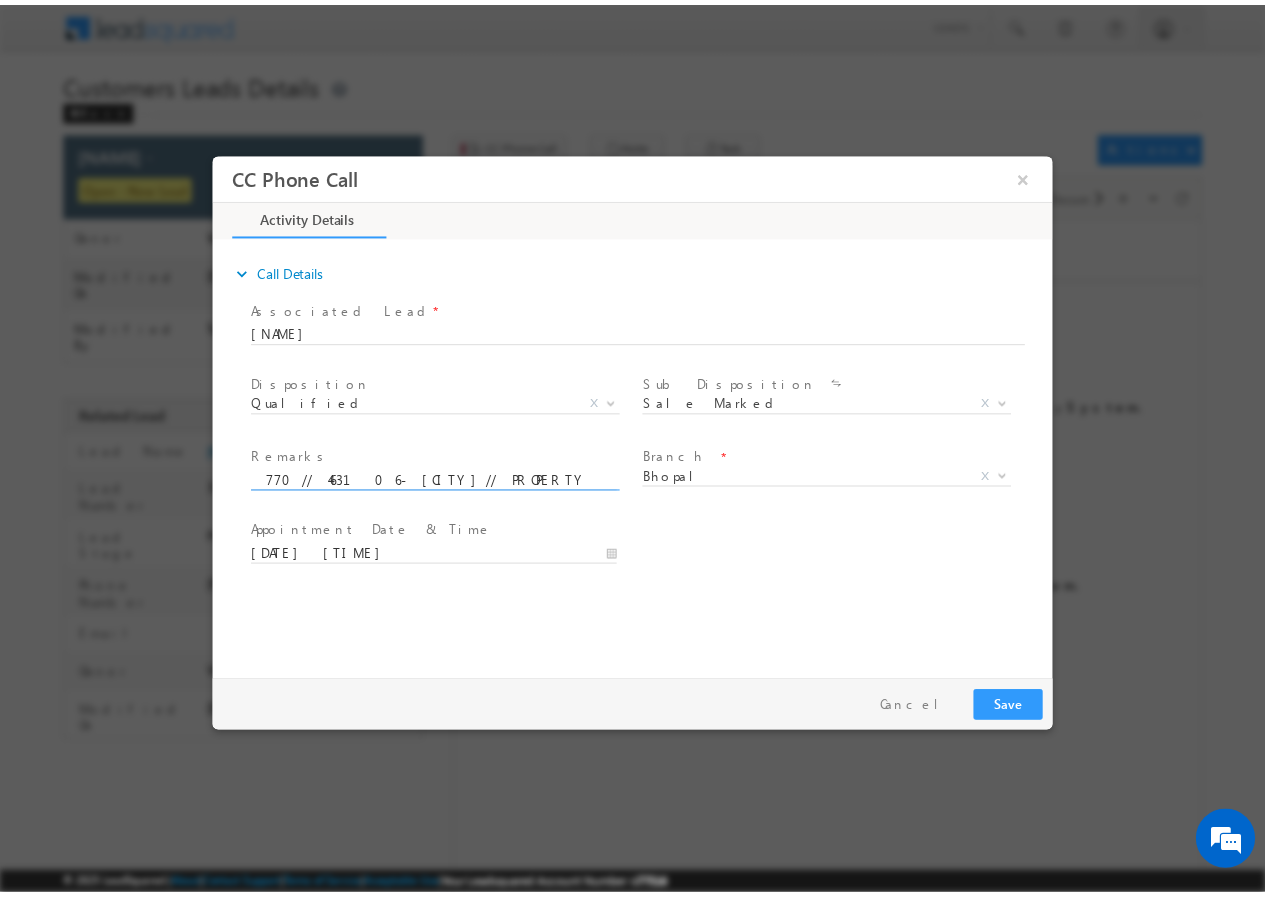 scroll, scrollTop: 0, scrollLeft: 0, axis: both 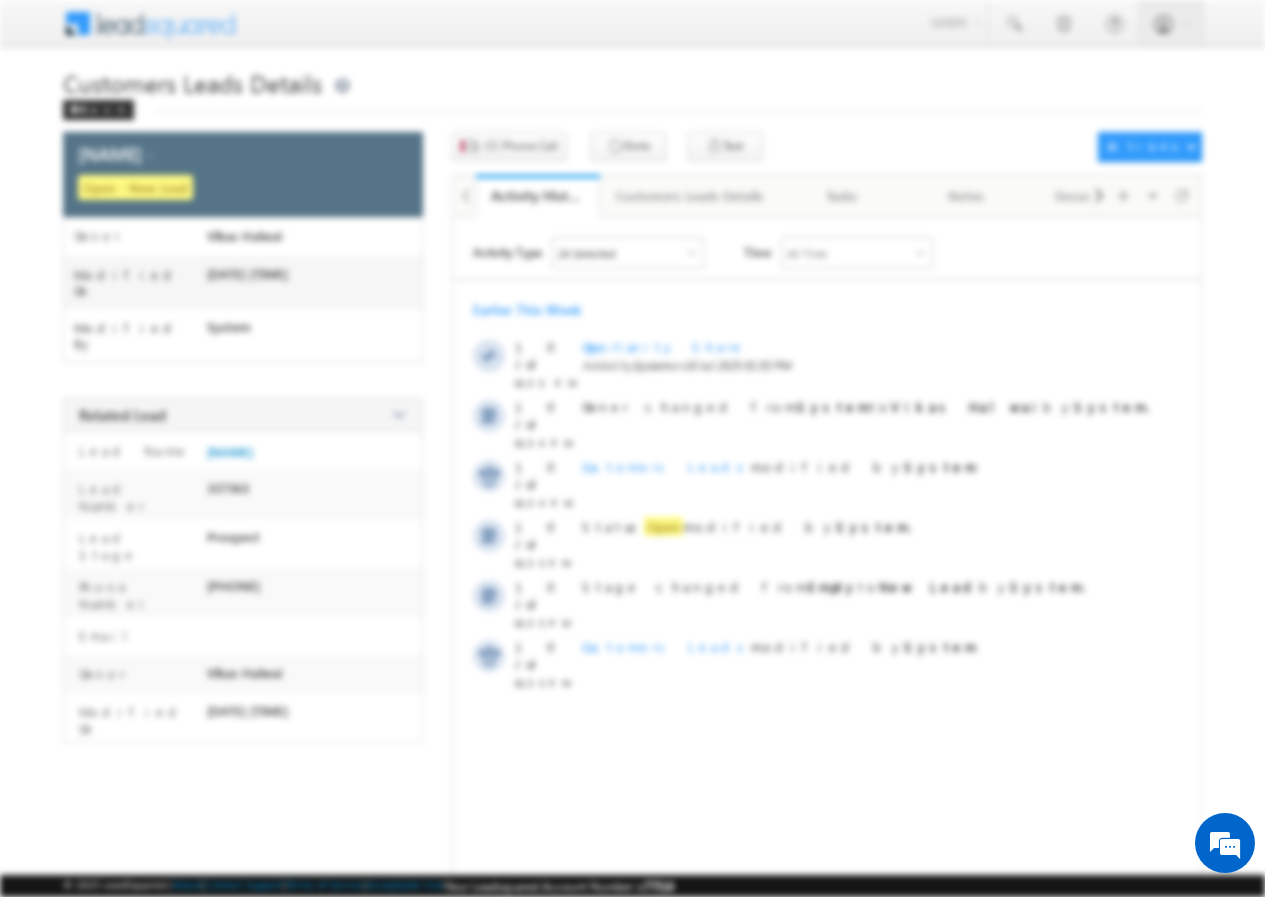 click at bounding box center [633, 443] 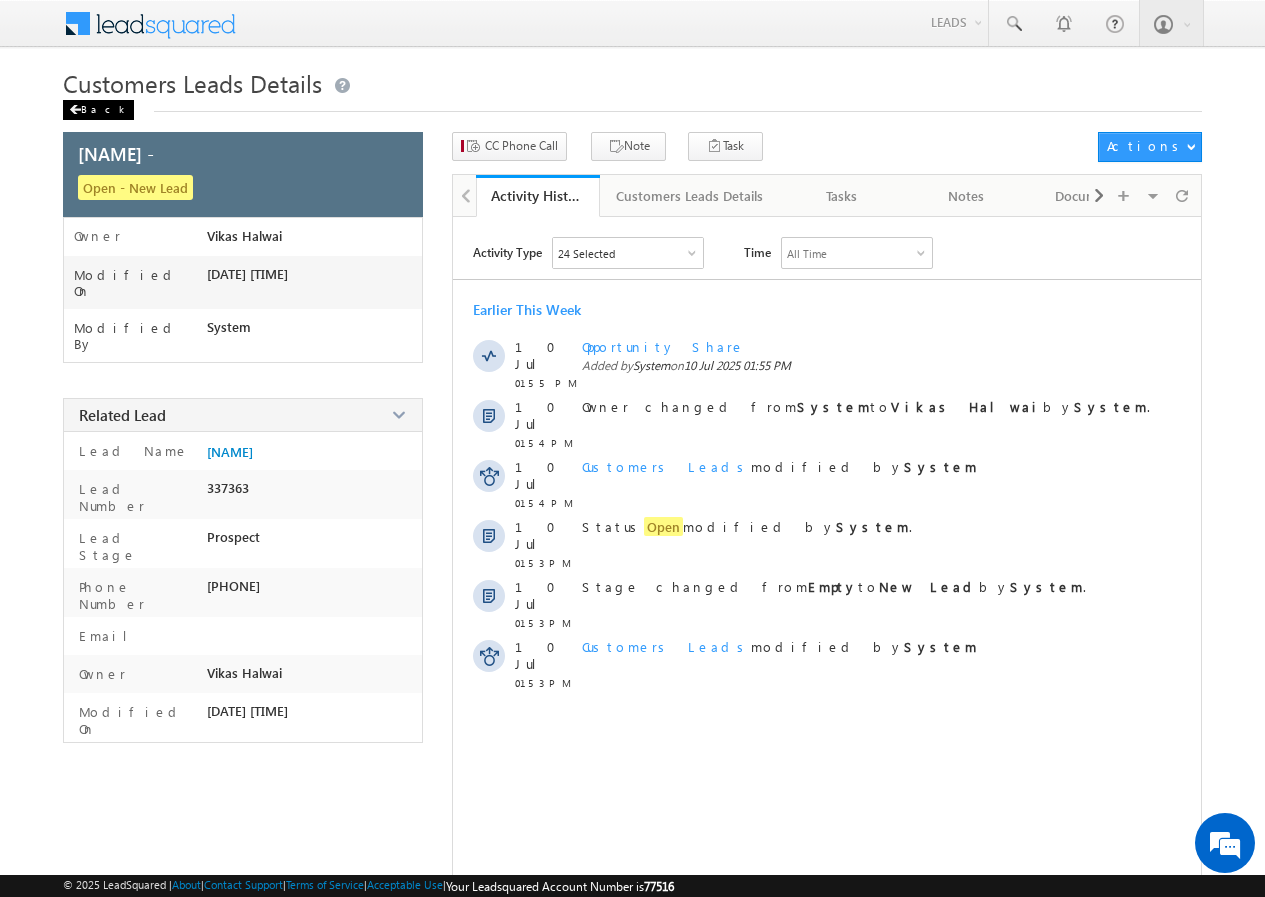 click on "Back" at bounding box center [98, 110] 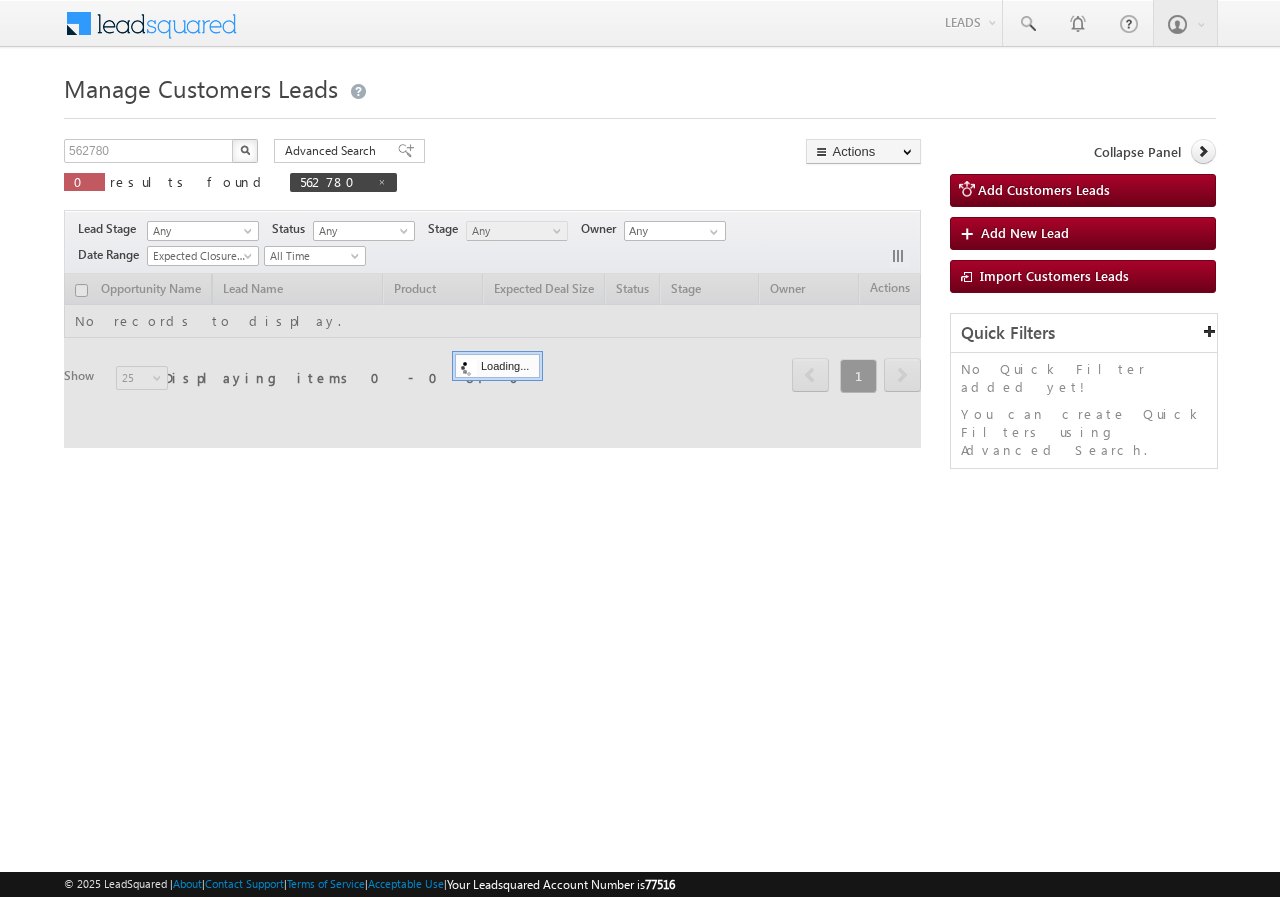 scroll, scrollTop: 0, scrollLeft: 0, axis: both 